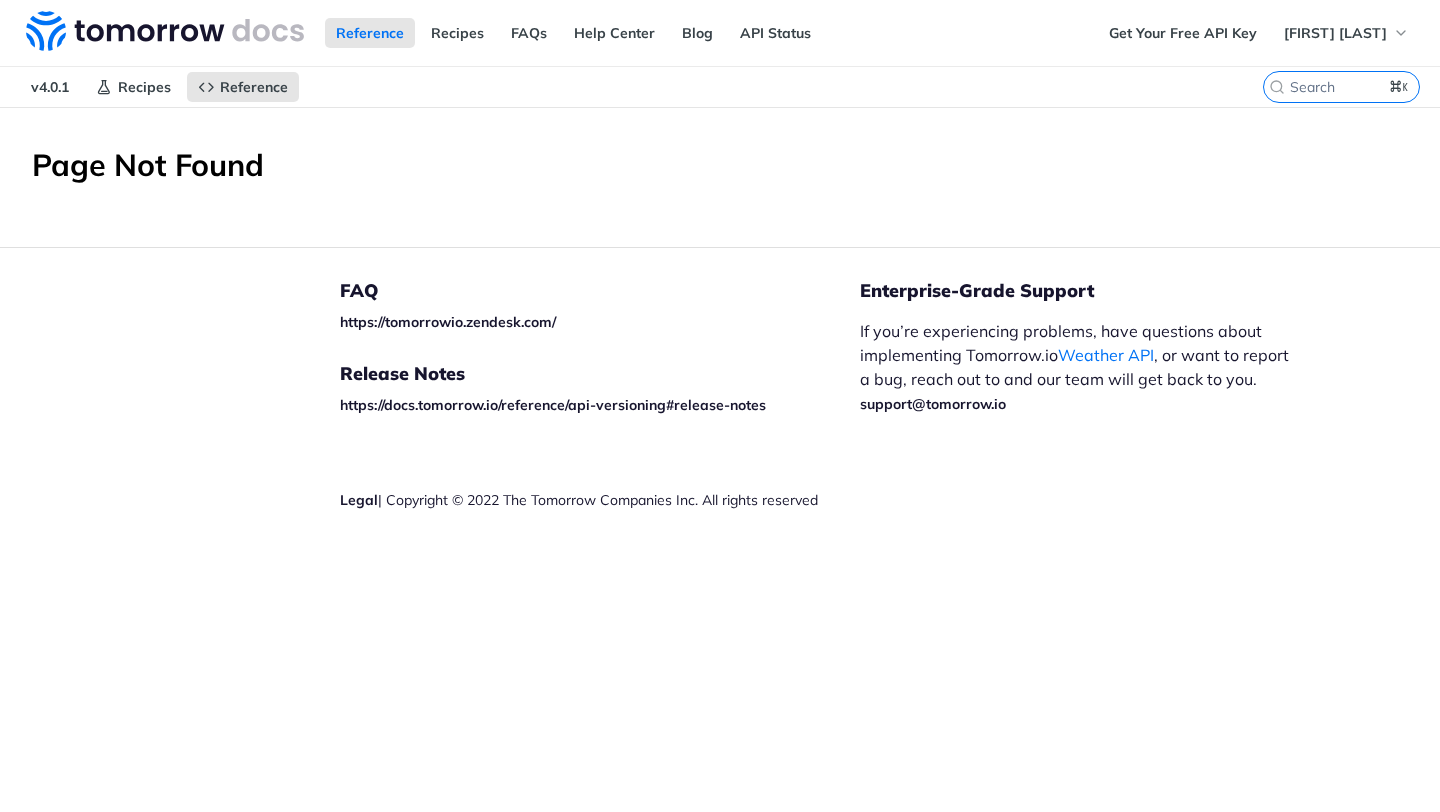 scroll, scrollTop: 0, scrollLeft: 0, axis: both 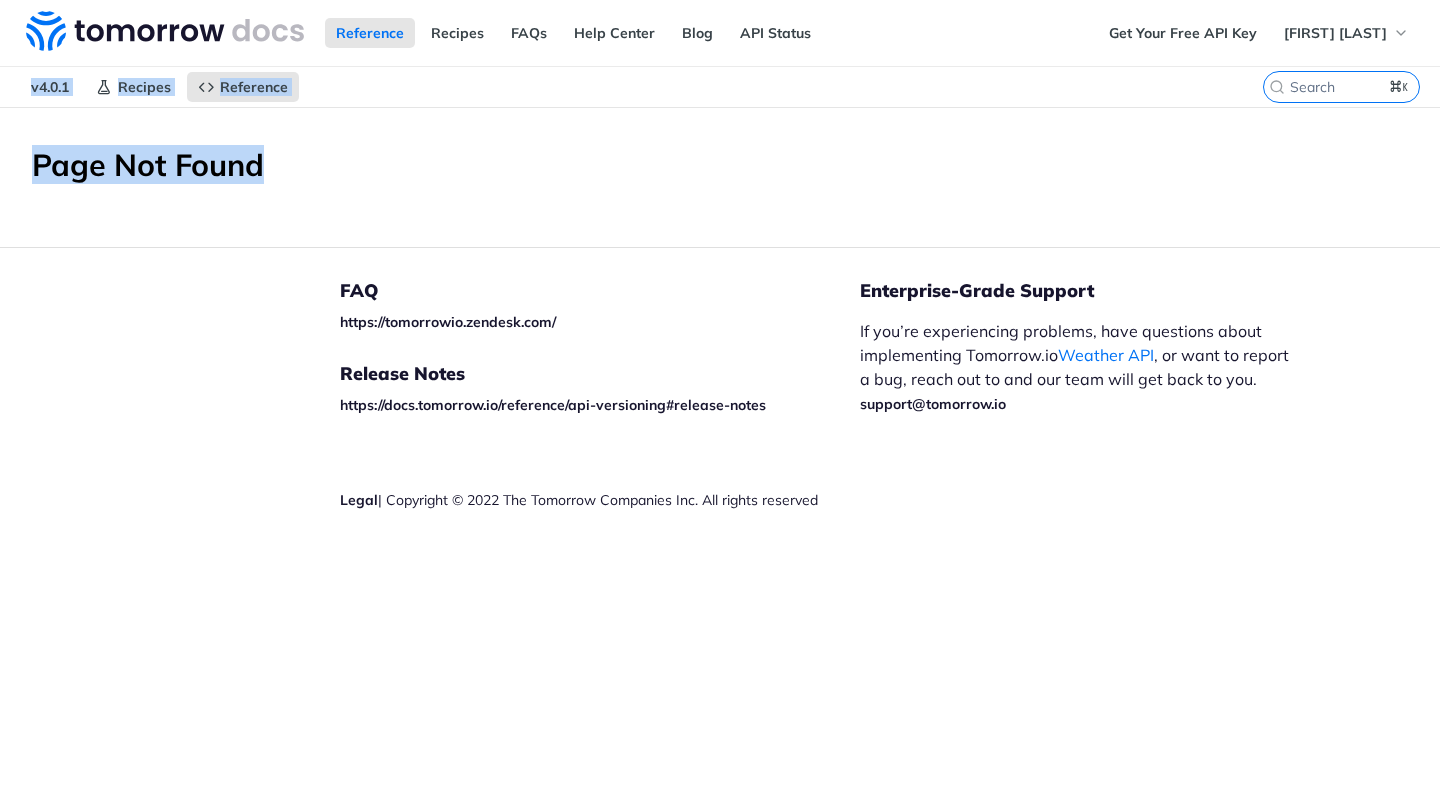 drag, startPoint x: 6, startPoint y: 76, endPoint x: 336, endPoint y: 194, distance: 350.46255 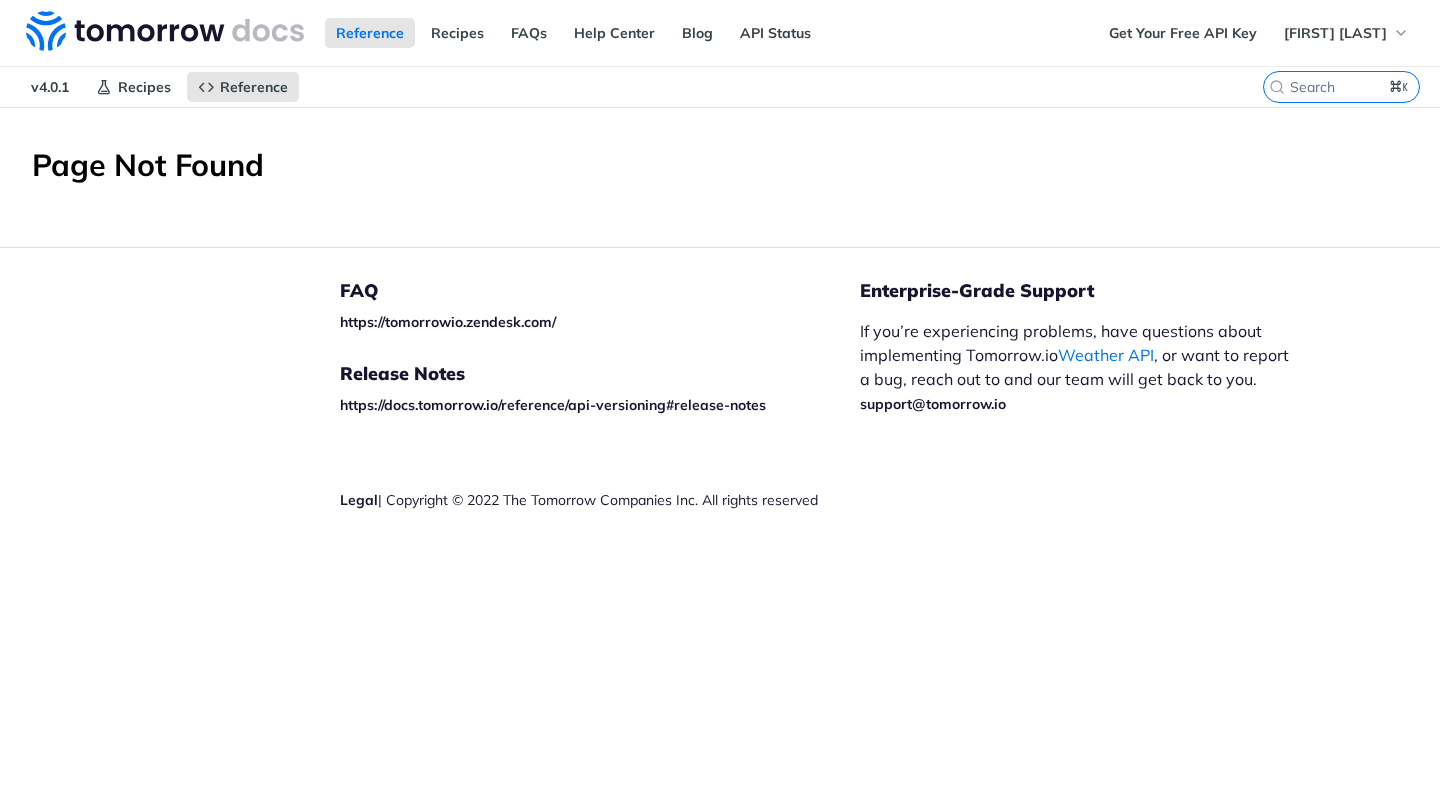 scroll, scrollTop: 0, scrollLeft: 0, axis: both 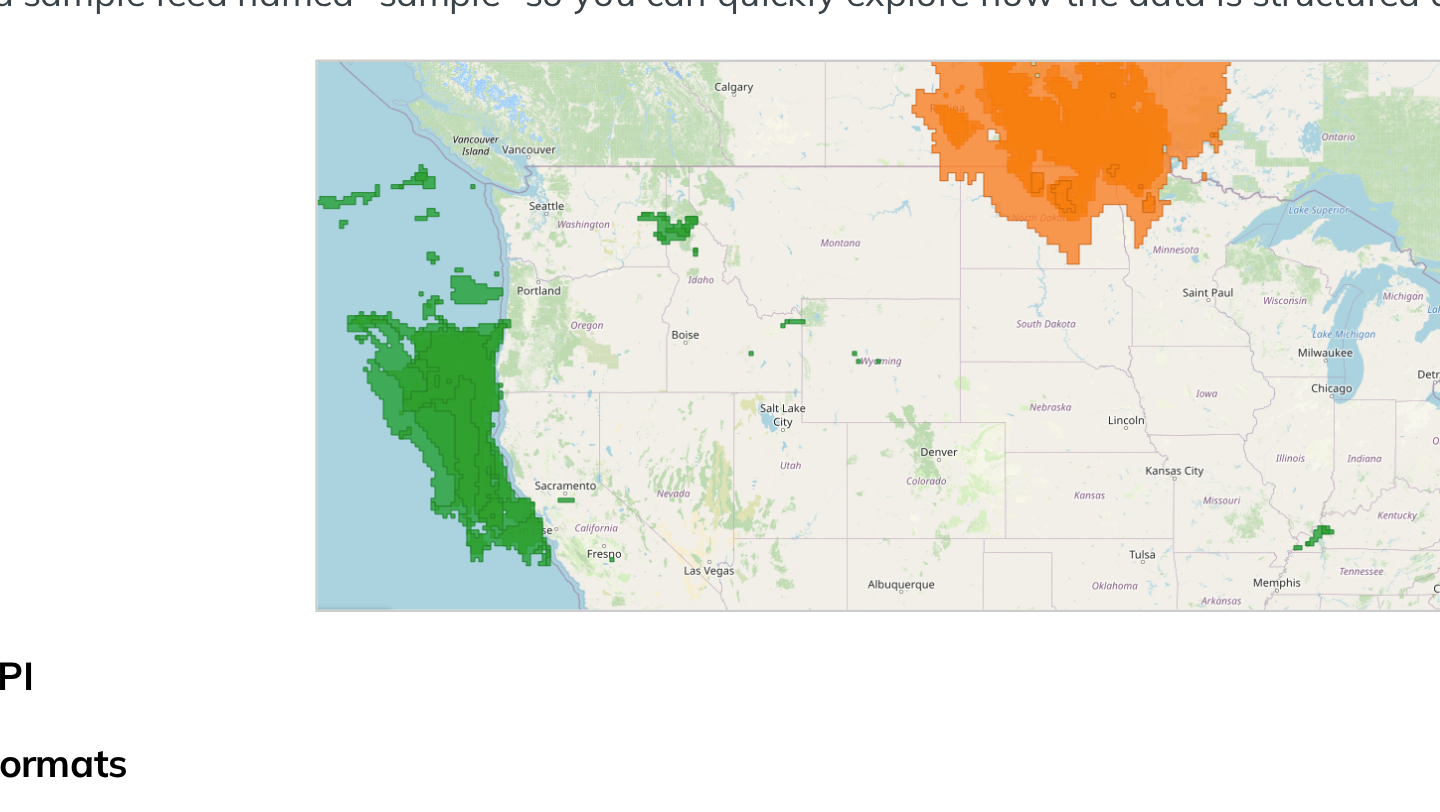 drag, startPoint x: 689, startPoint y: 415, endPoint x: 687, endPoint y: 515, distance: 100.02 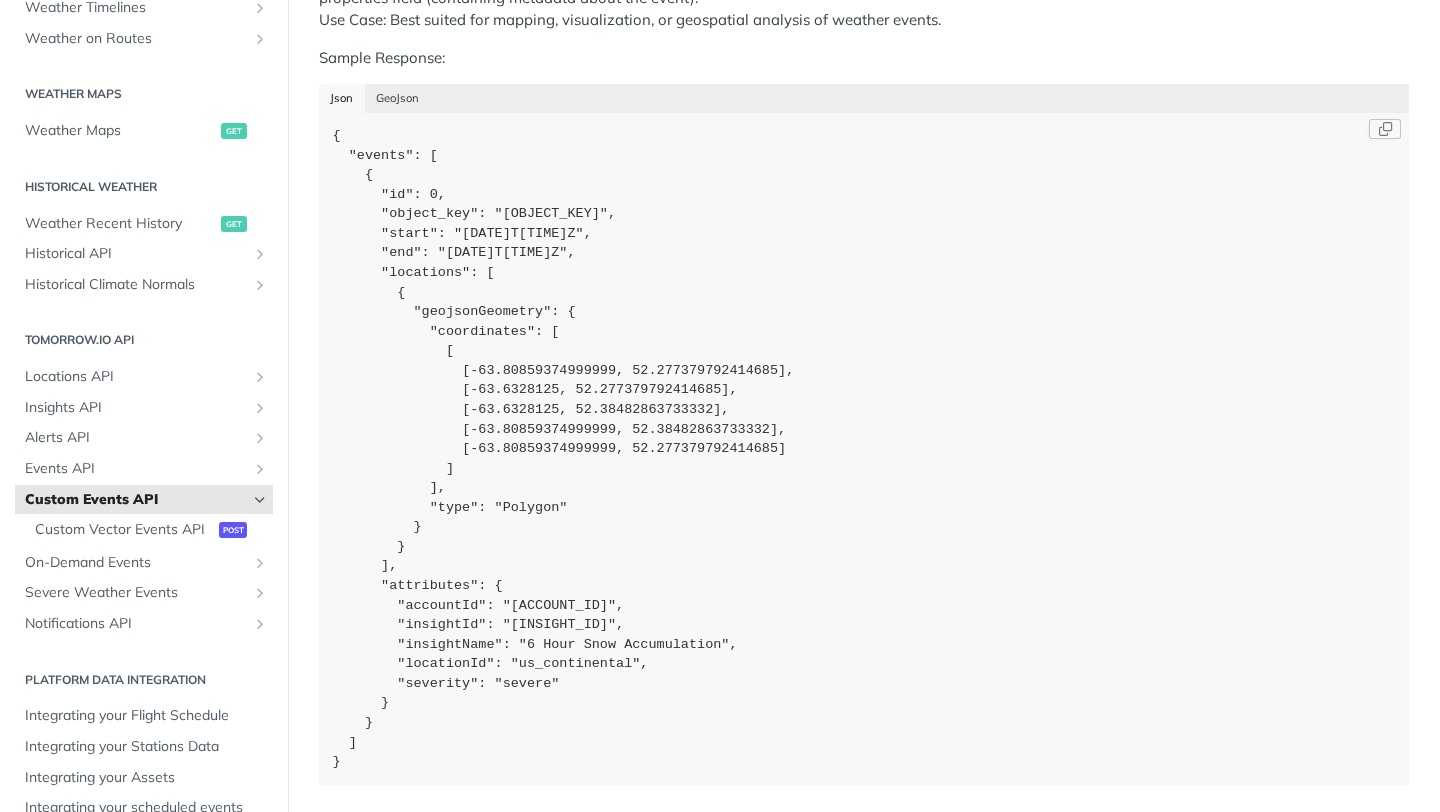 scroll, scrollTop: 1199, scrollLeft: 0, axis: vertical 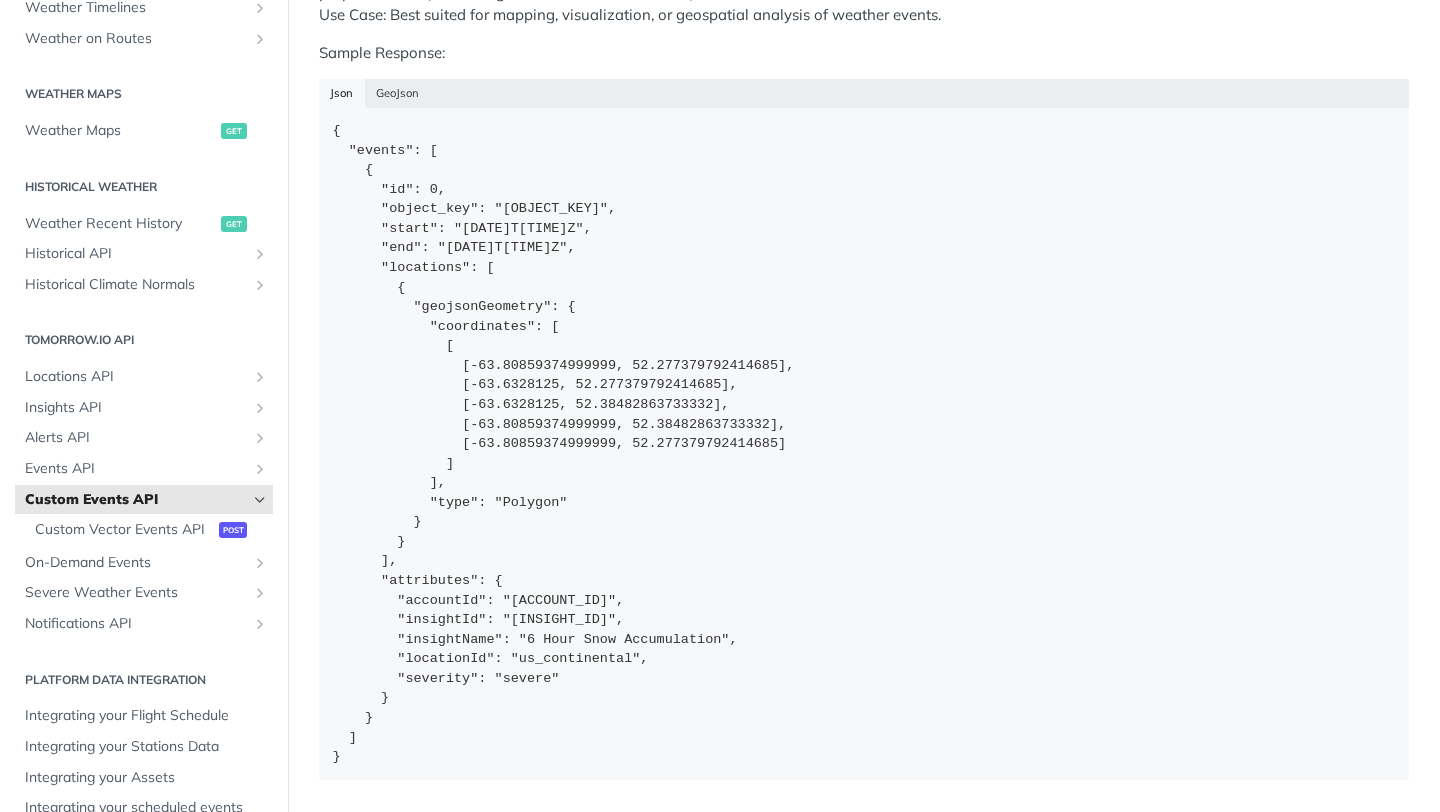 click at bounding box center [260, 500] 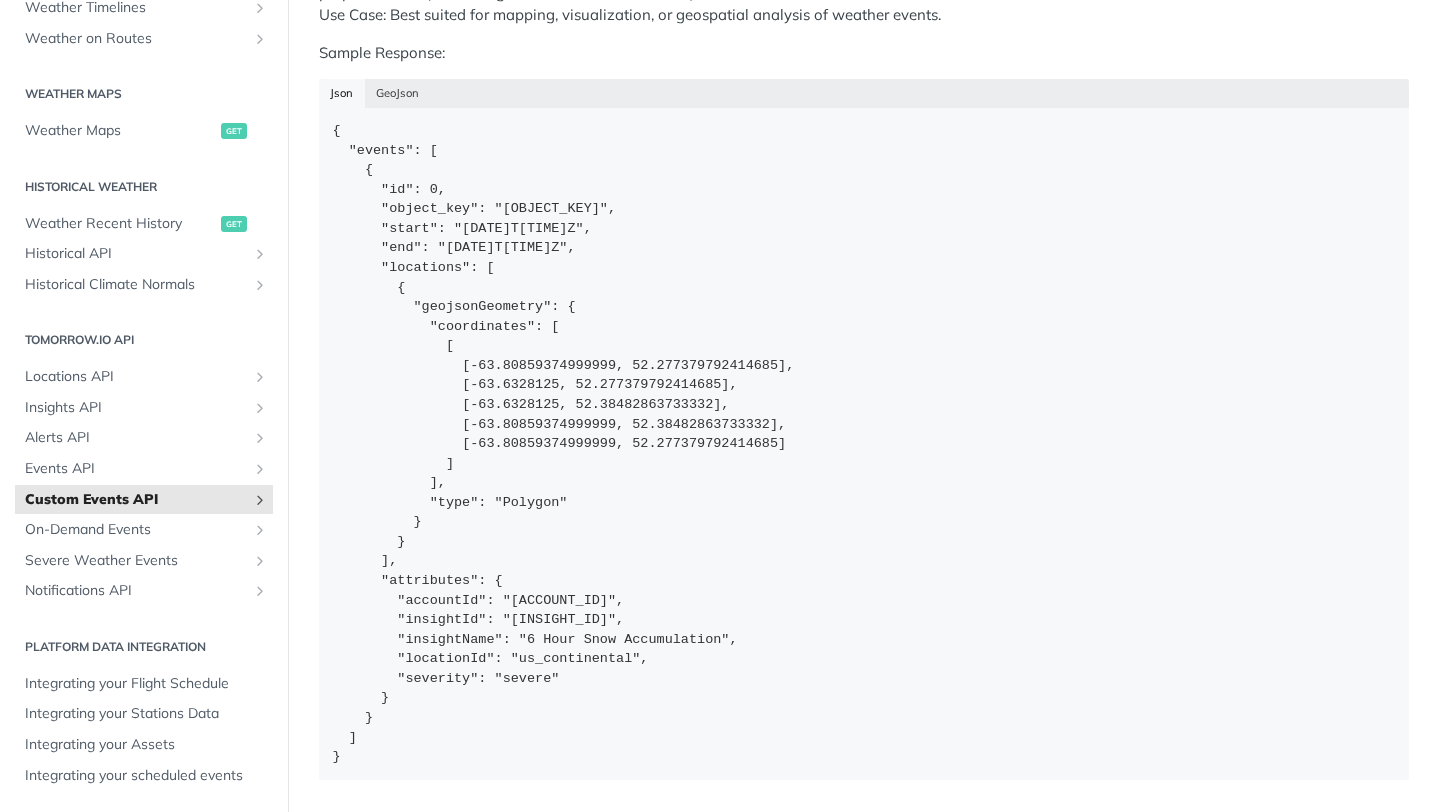 click at bounding box center (260, 500) 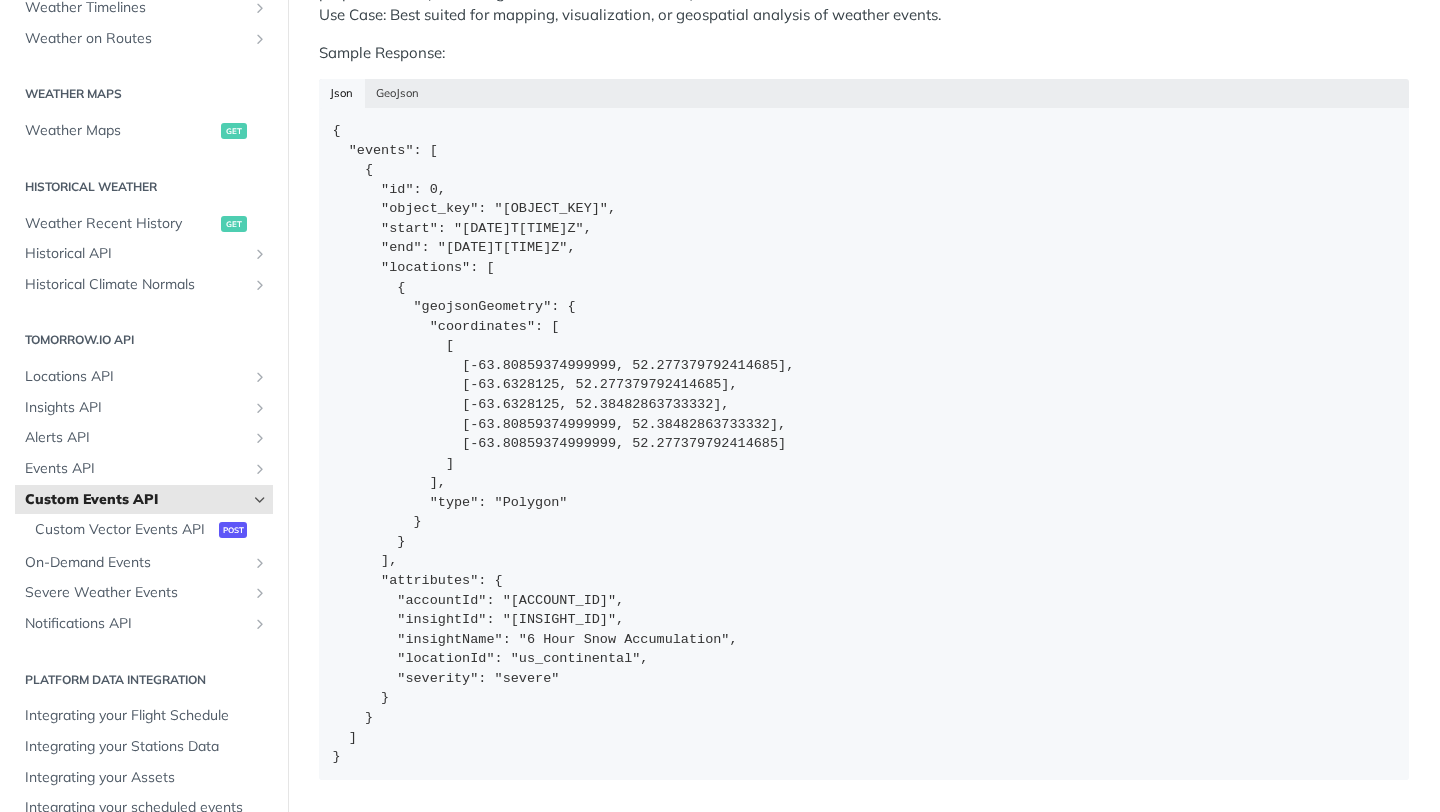click at bounding box center (260, 500) 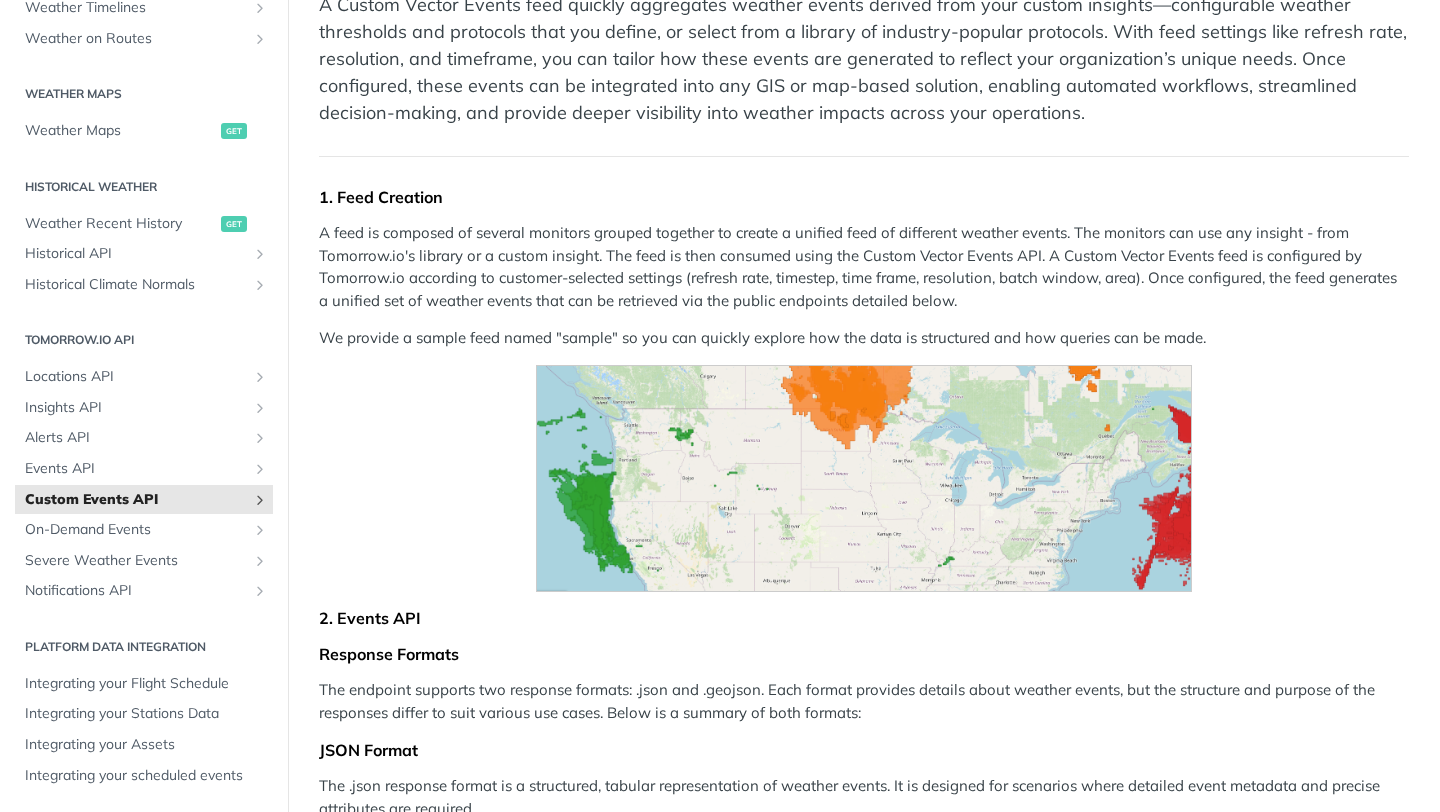scroll, scrollTop: 0, scrollLeft: 0, axis: both 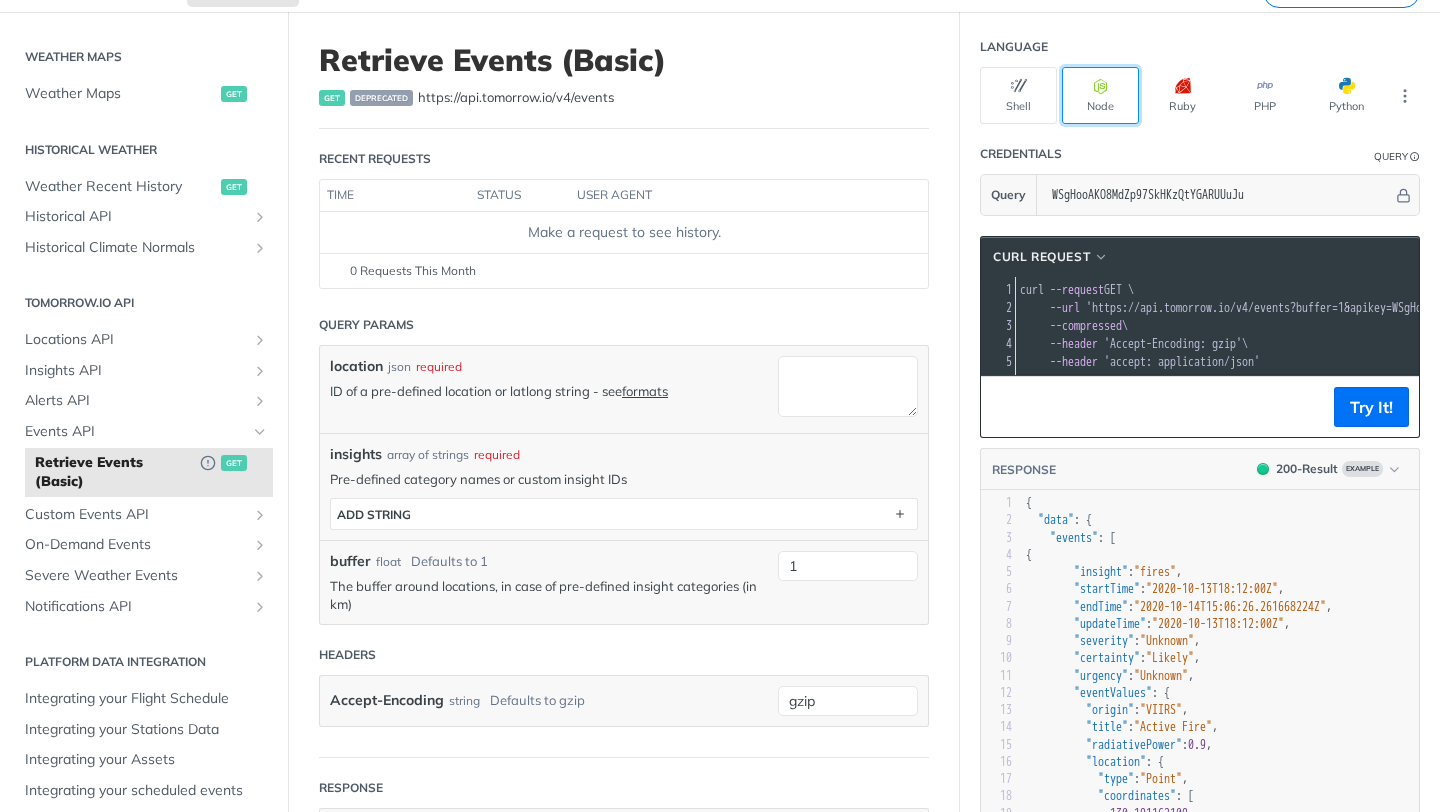 click at bounding box center [1101, 86] 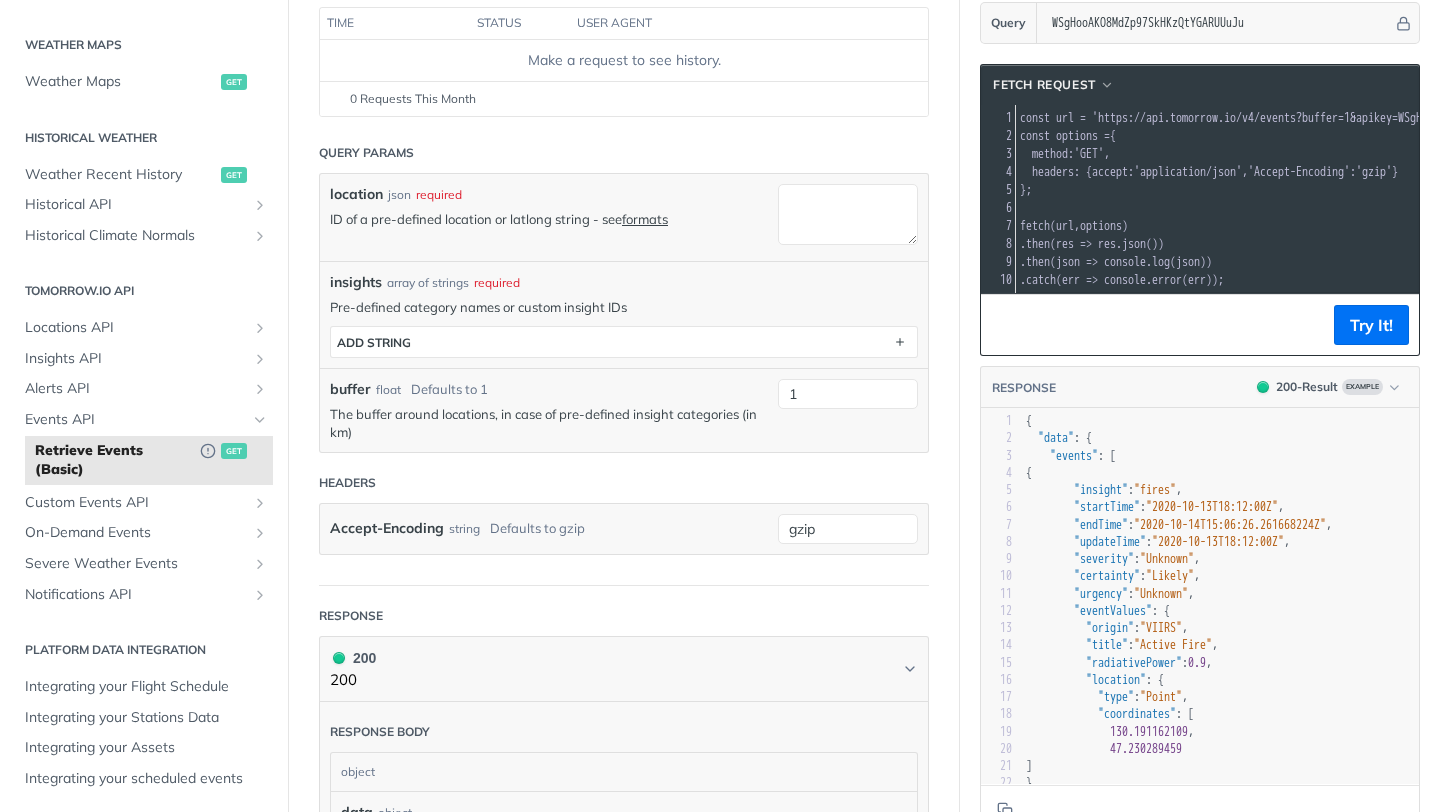 scroll, scrollTop: 271, scrollLeft: 0, axis: vertical 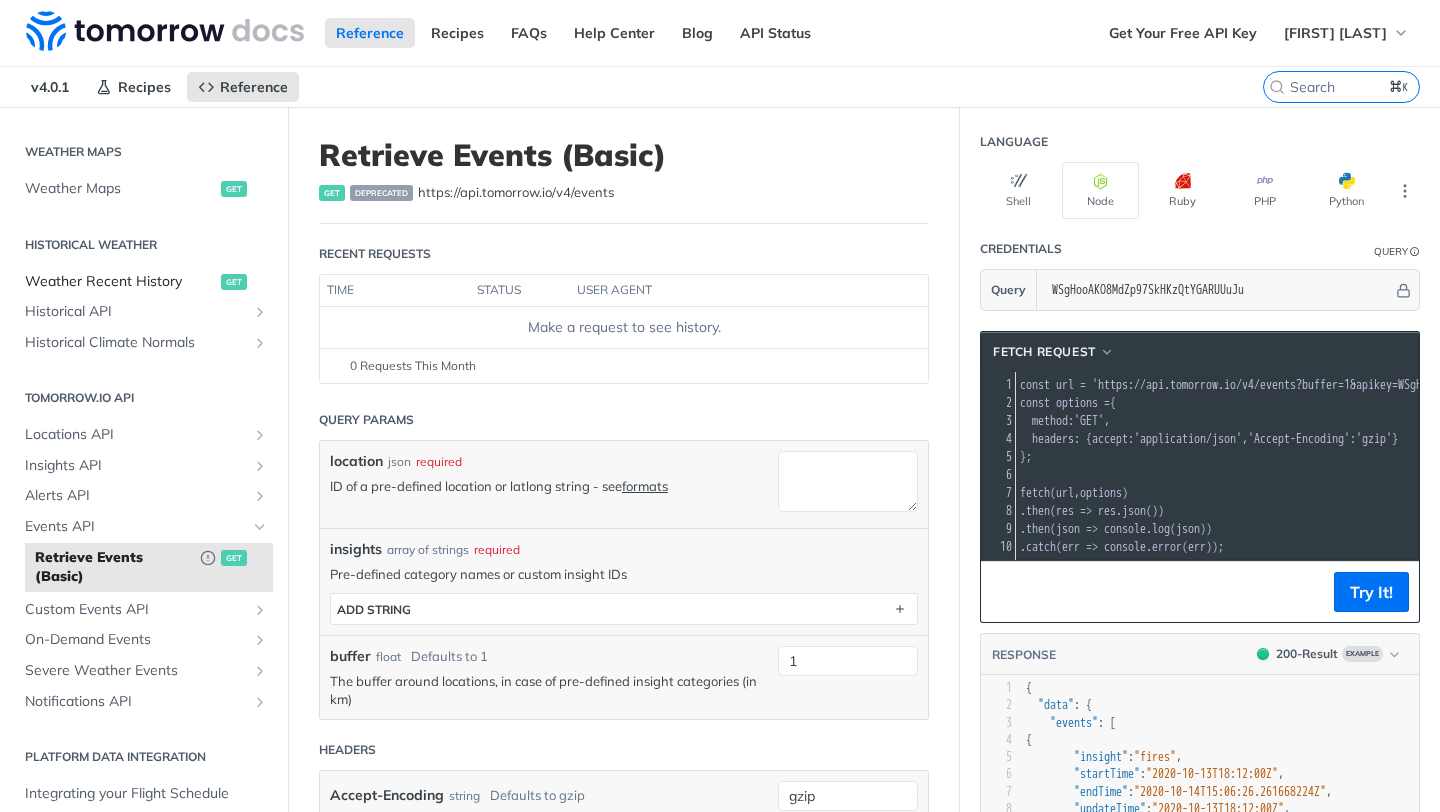 click on "Weather Recent History" at bounding box center (120, 282) 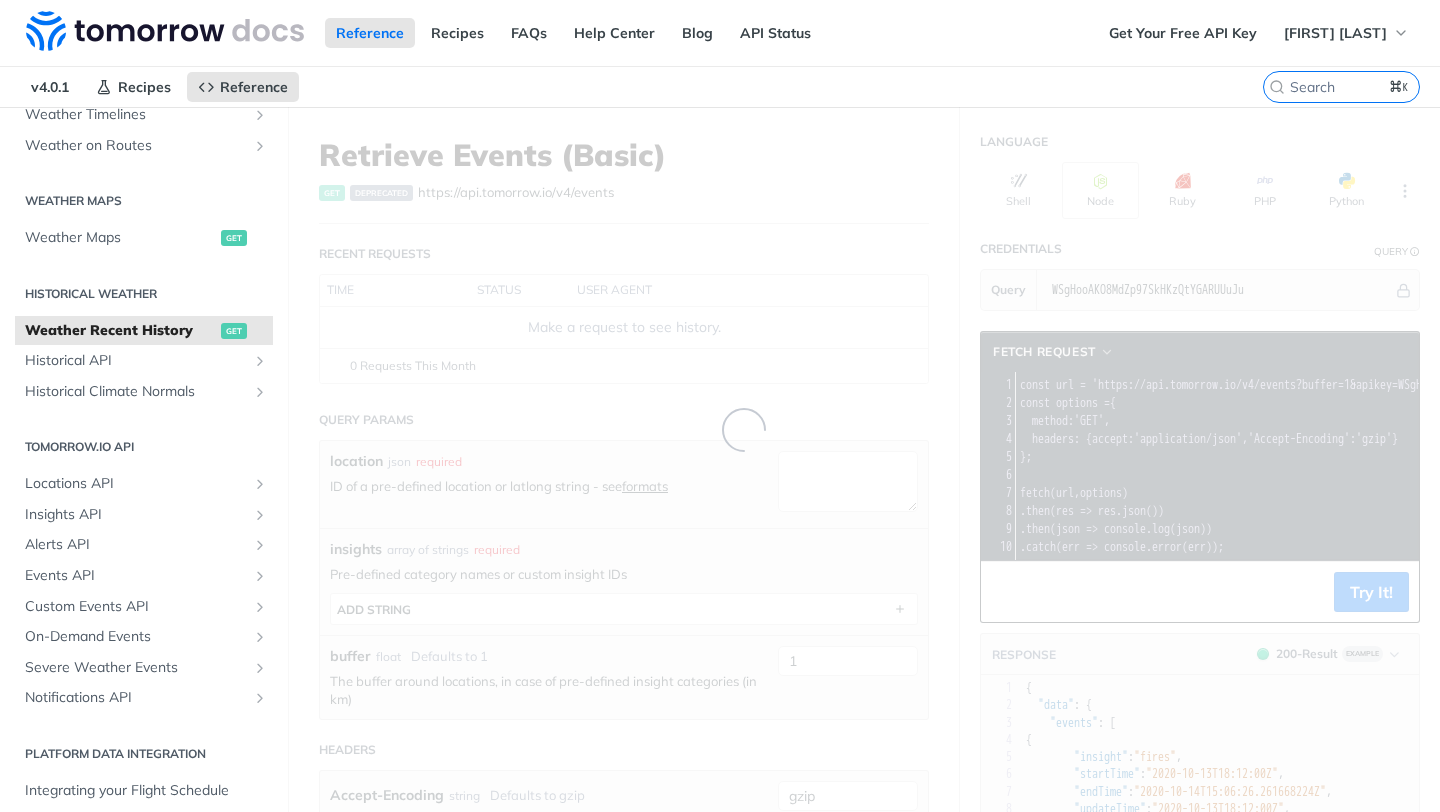 scroll, scrollTop: 547, scrollLeft: 0, axis: vertical 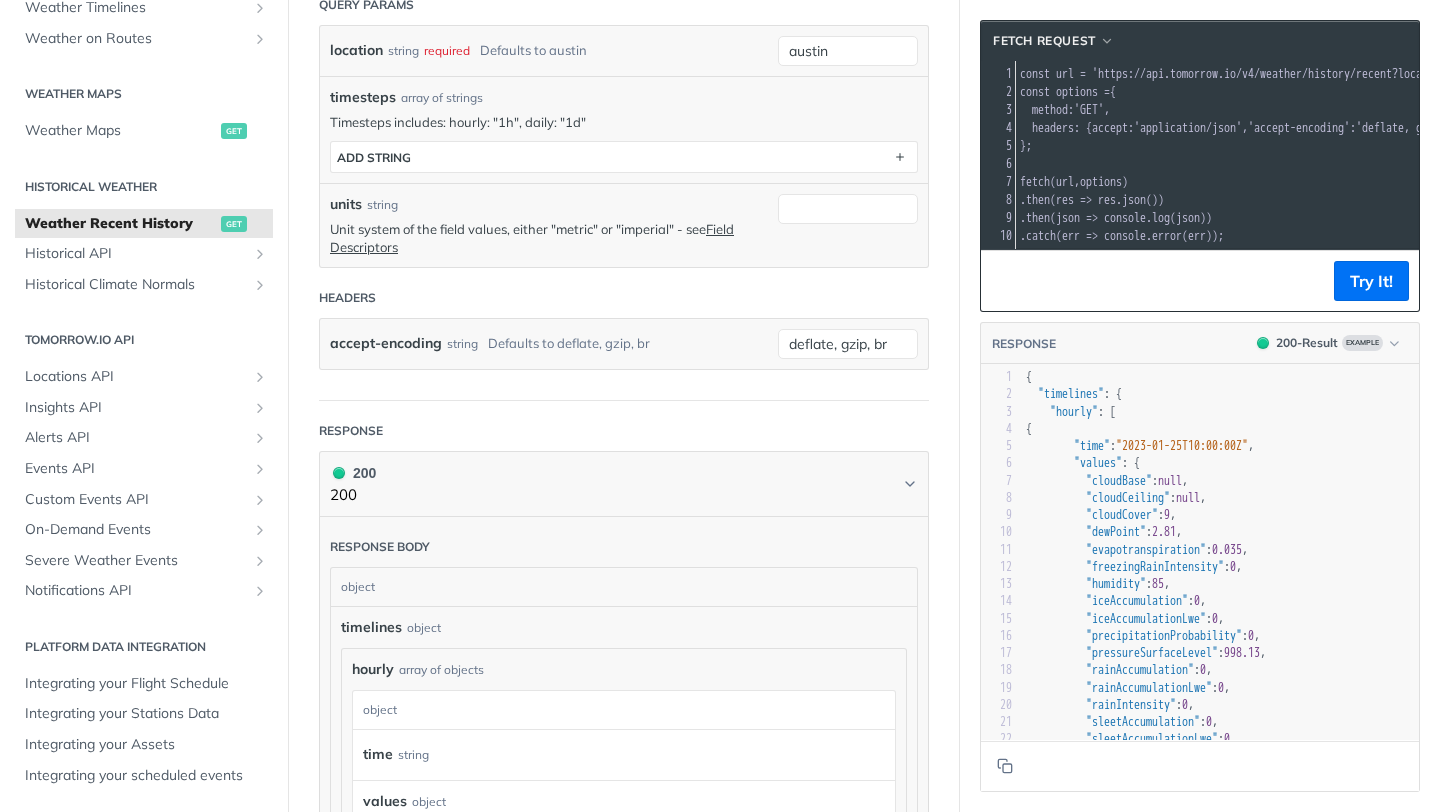 click on "Historical Weather Weather Recent History get Historical API Retrieve Historical Weather post Historical Climate Normals Retrieve Climate Normals post" at bounding box center [144, 235] 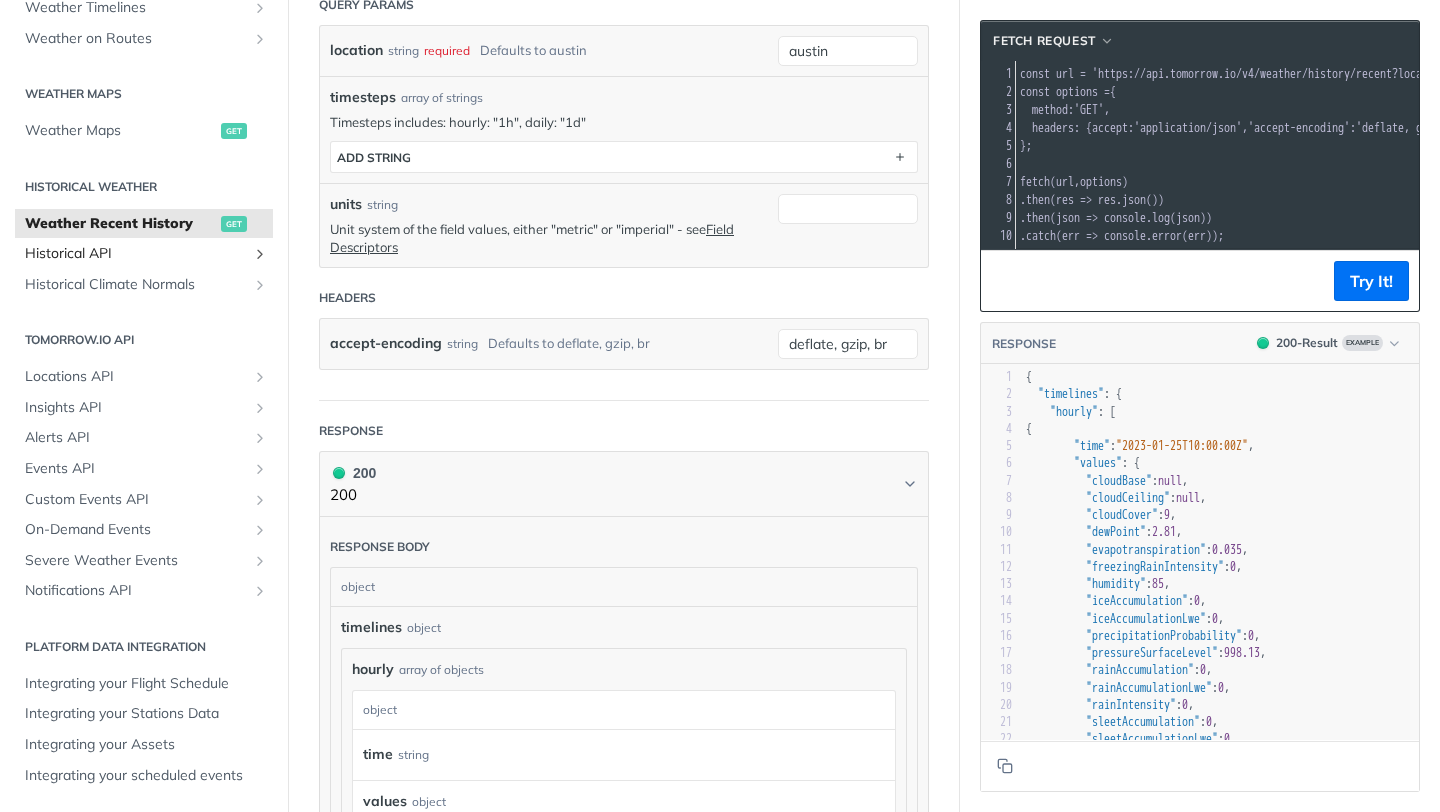click on "Historical API" at bounding box center (136, 254) 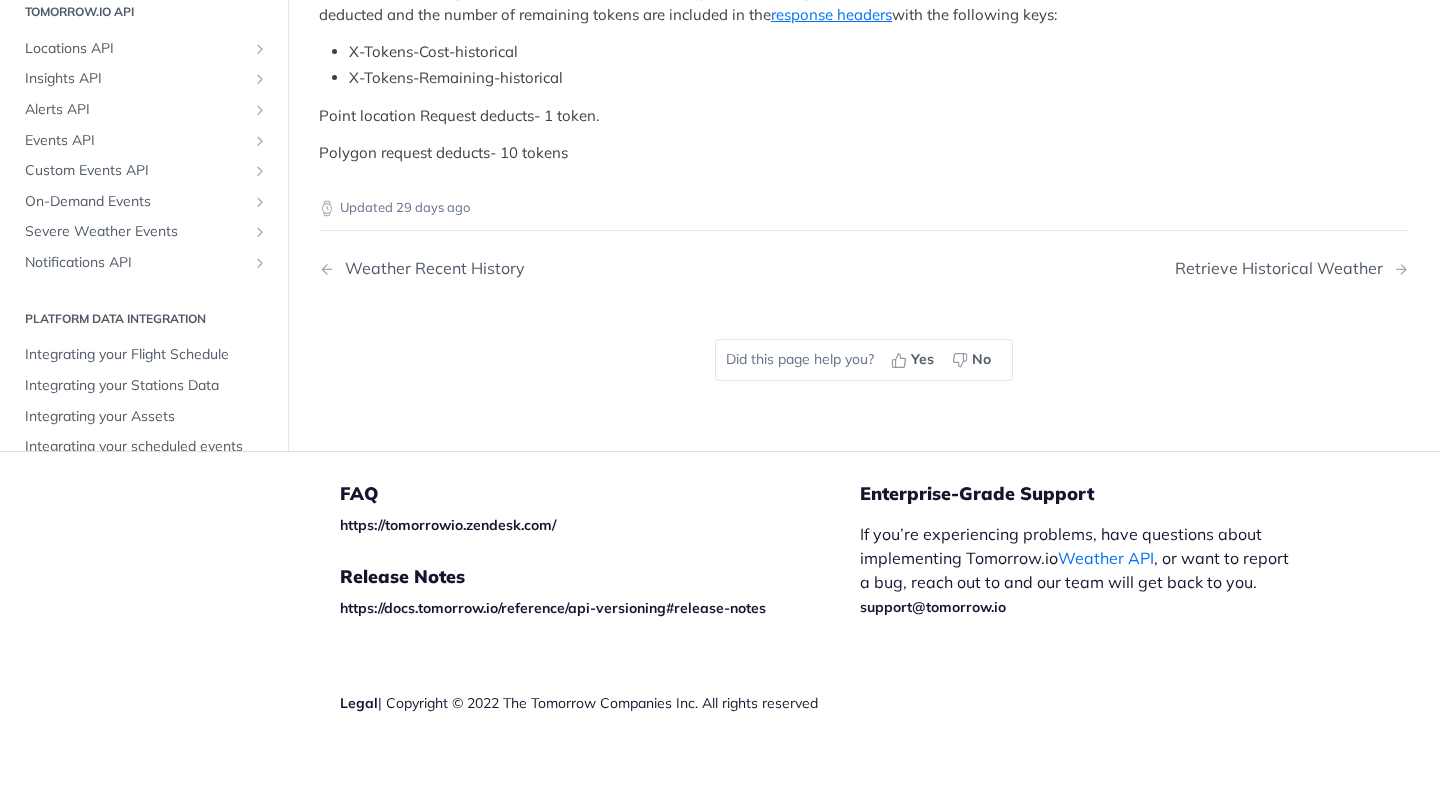 scroll, scrollTop: 823, scrollLeft: 0, axis: vertical 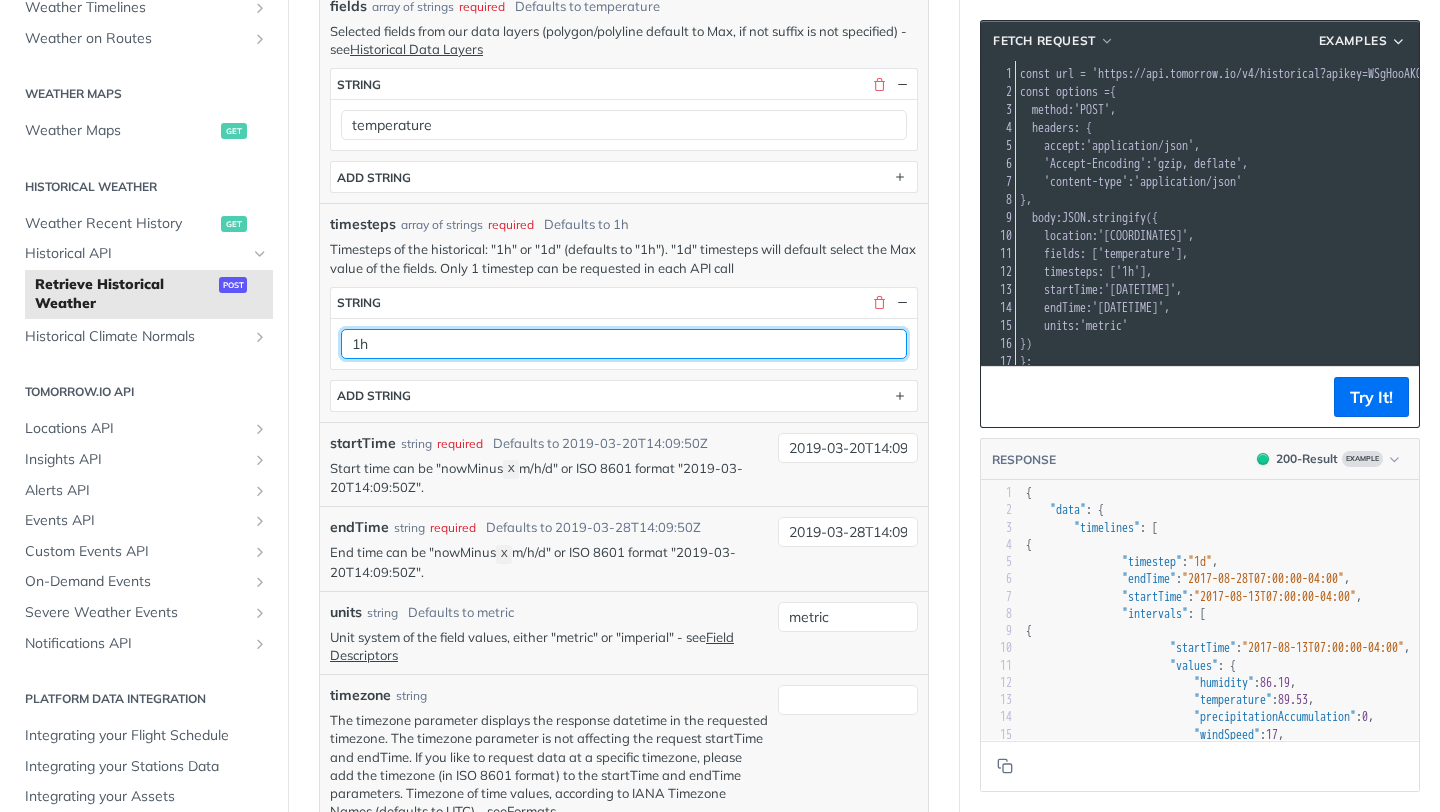 click on "1h" at bounding box center [624, 344] 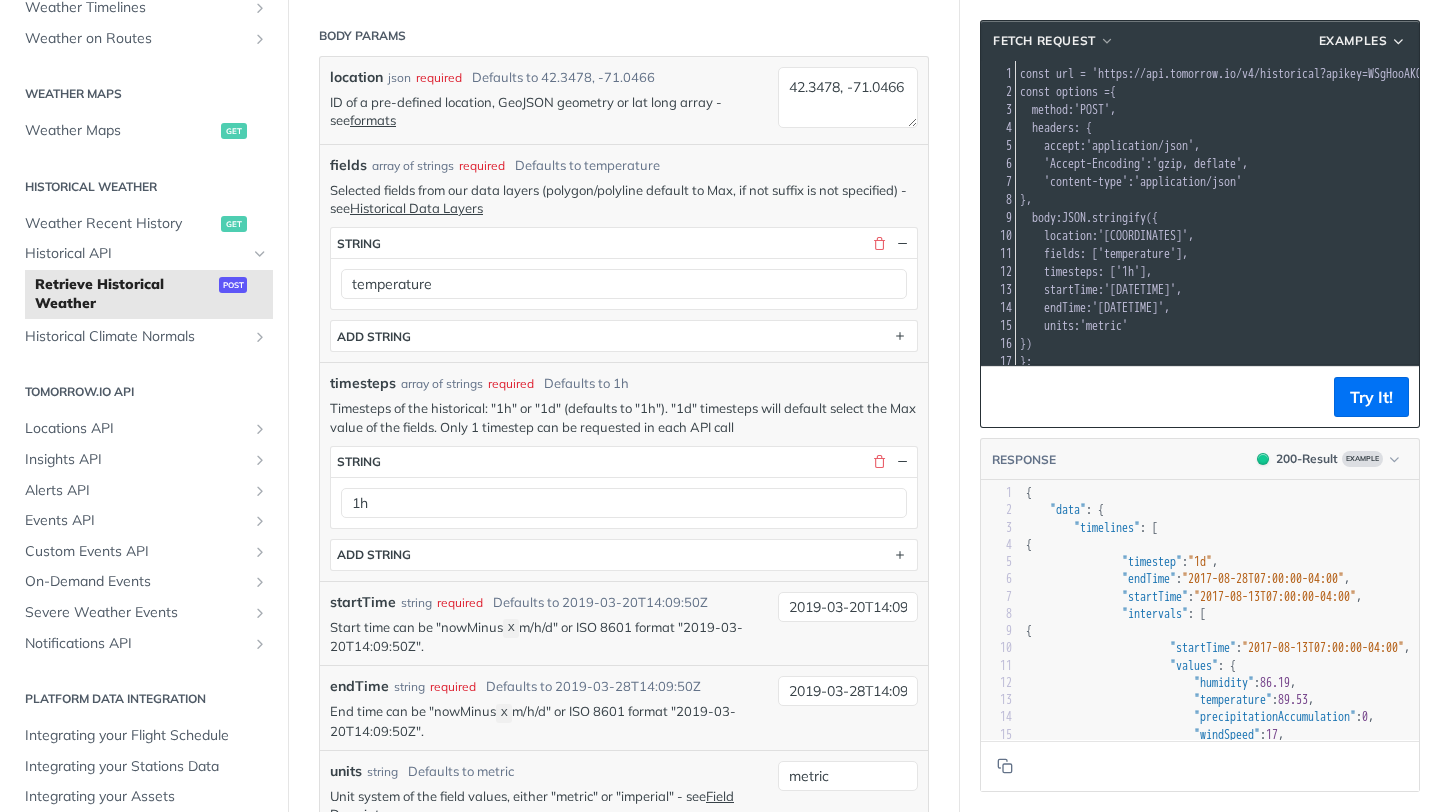 scroll, scrollTop: 385, scrollLeft: 0, axis: vertical 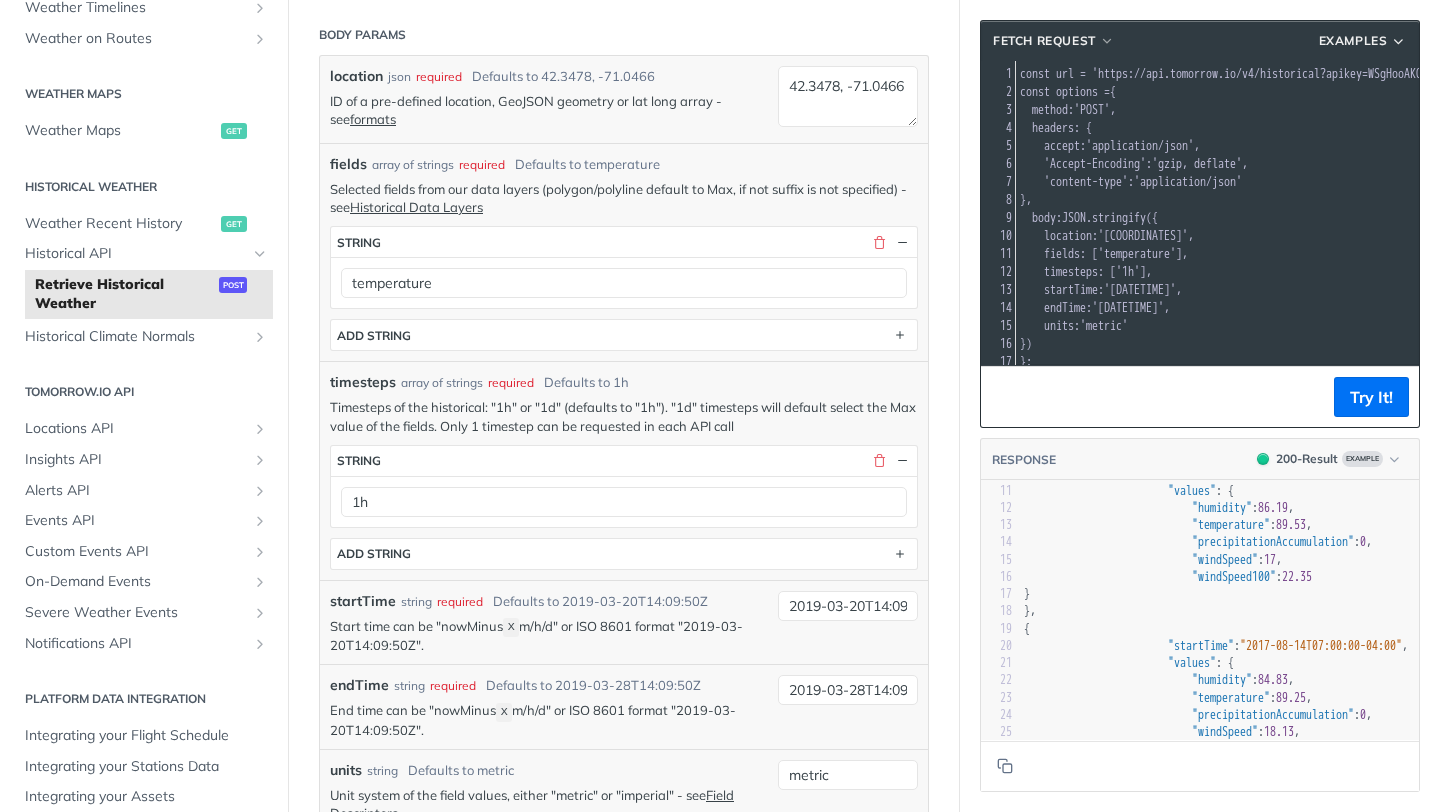 click on ""precipitationAccumulation" :  0 ," at bounding box center [1198, 542] 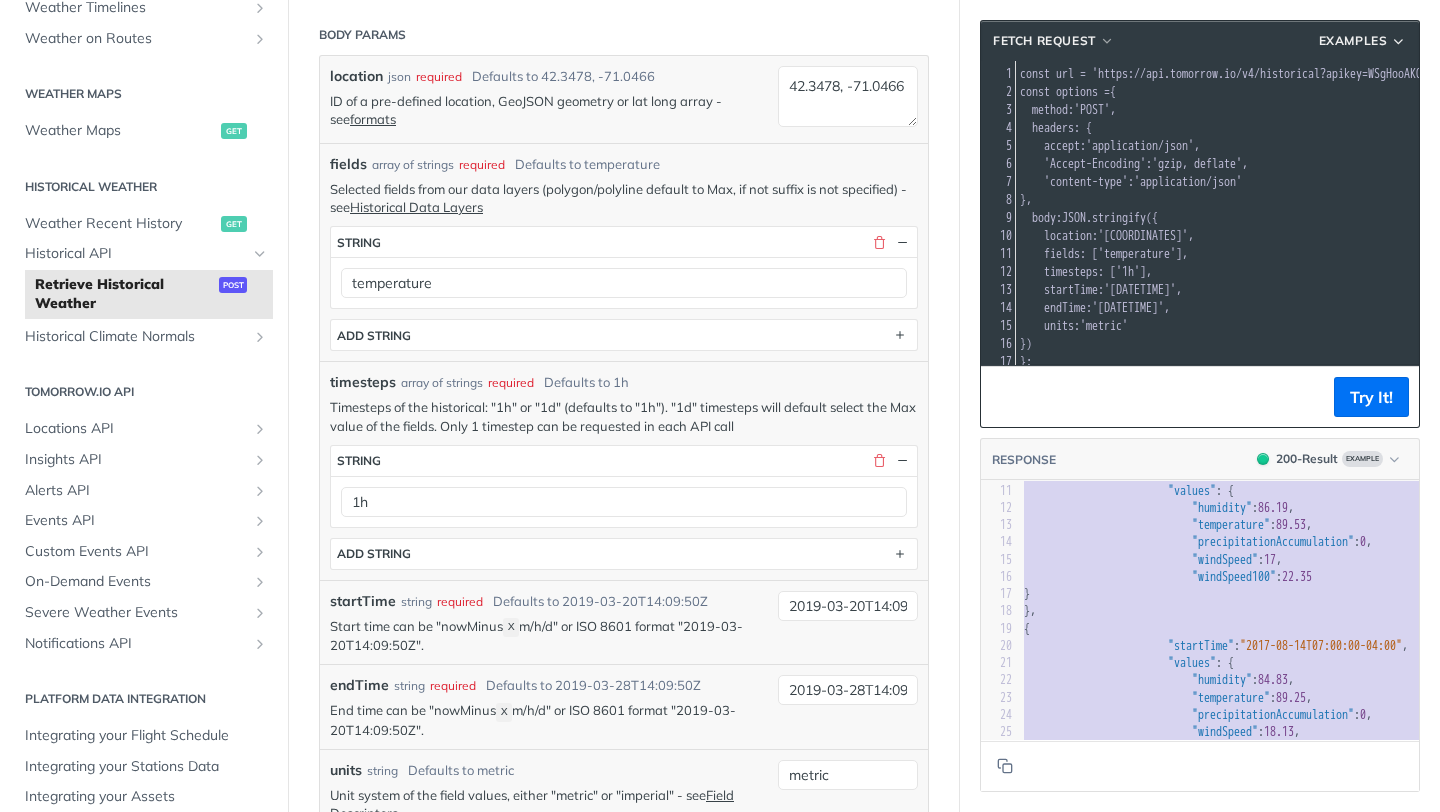 click on ""windSpeed" :  17 ," at bounding box center [1258, 560] 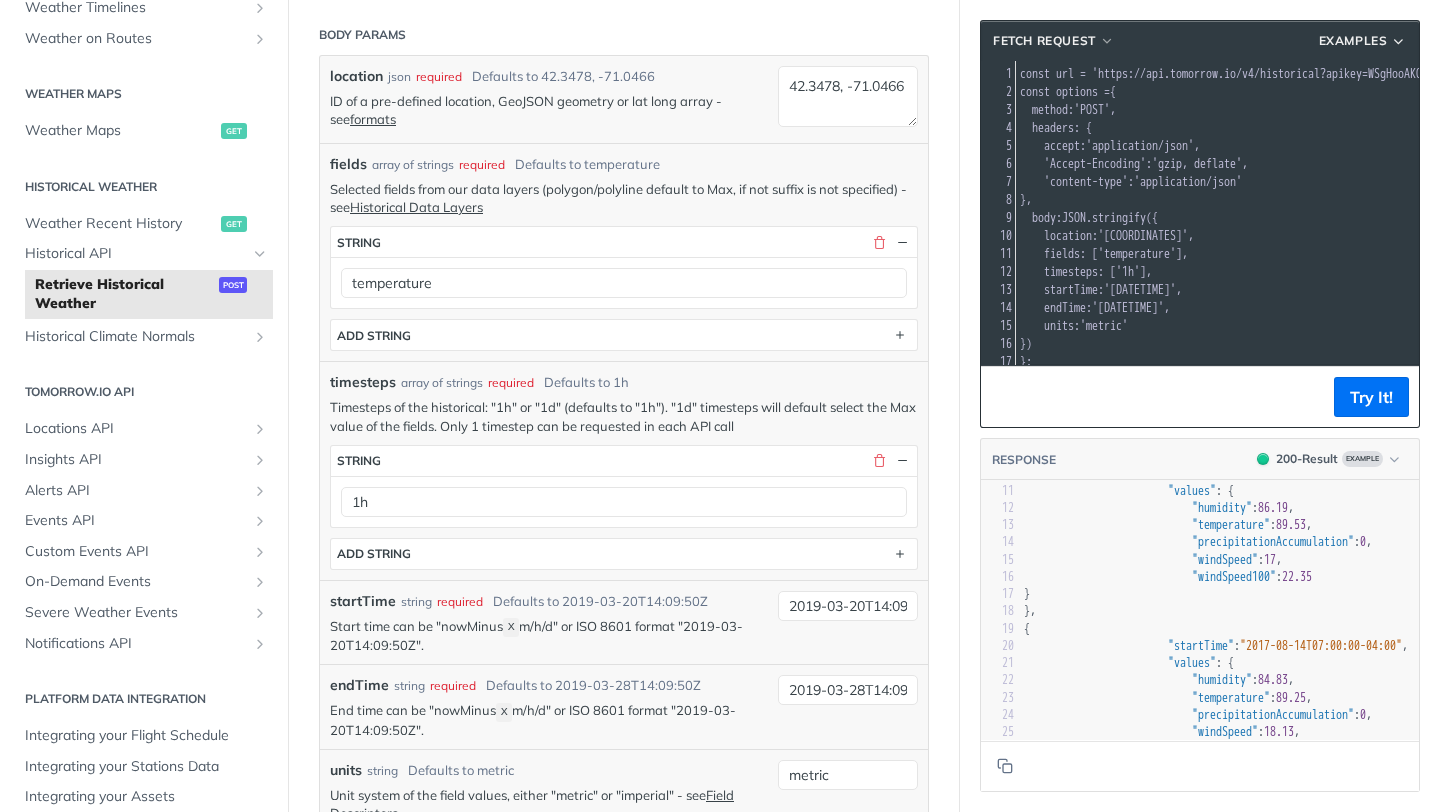 scroll, scrollTop: 18, scrollLeft: 8, axis: both 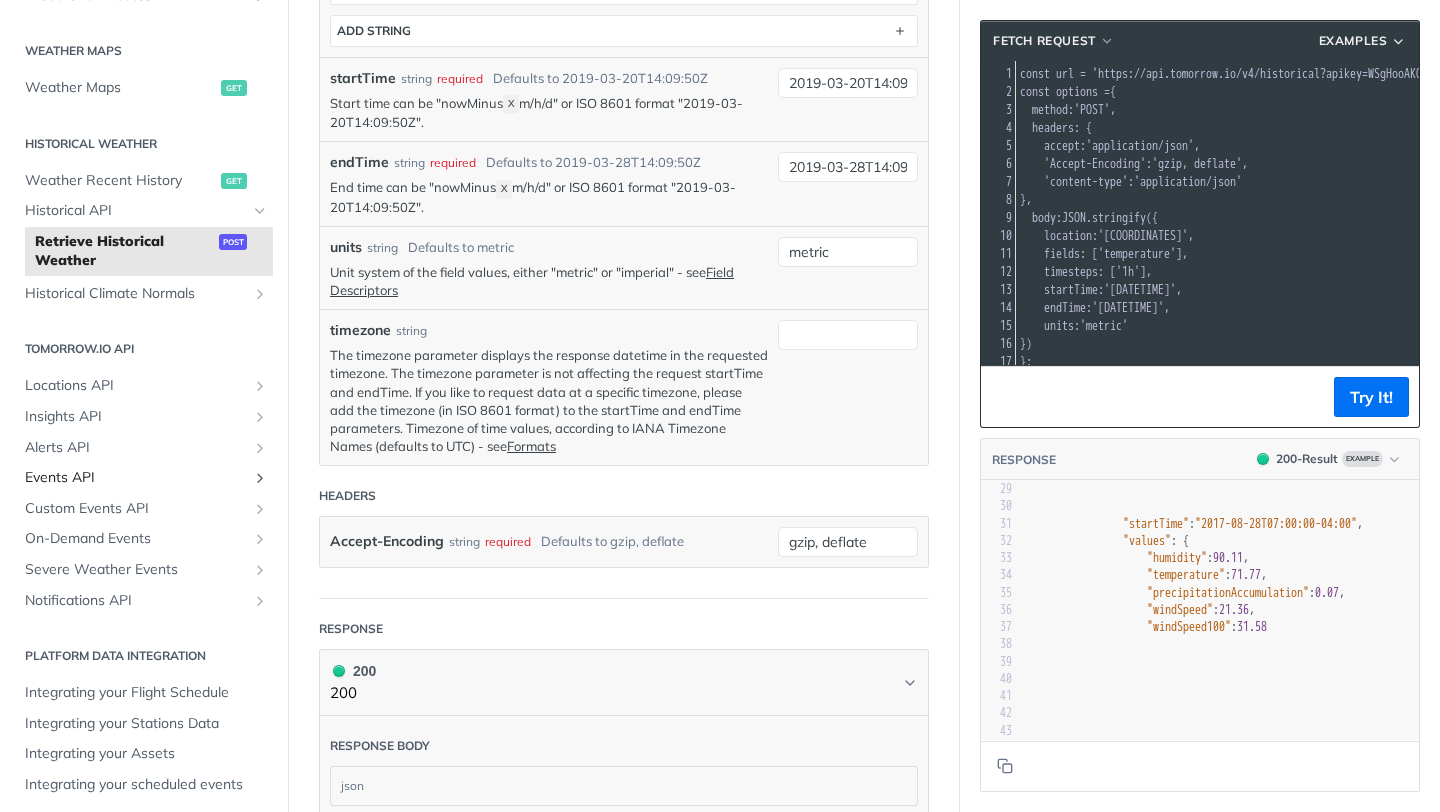click on "Events API" at bounding box center [136, 478] 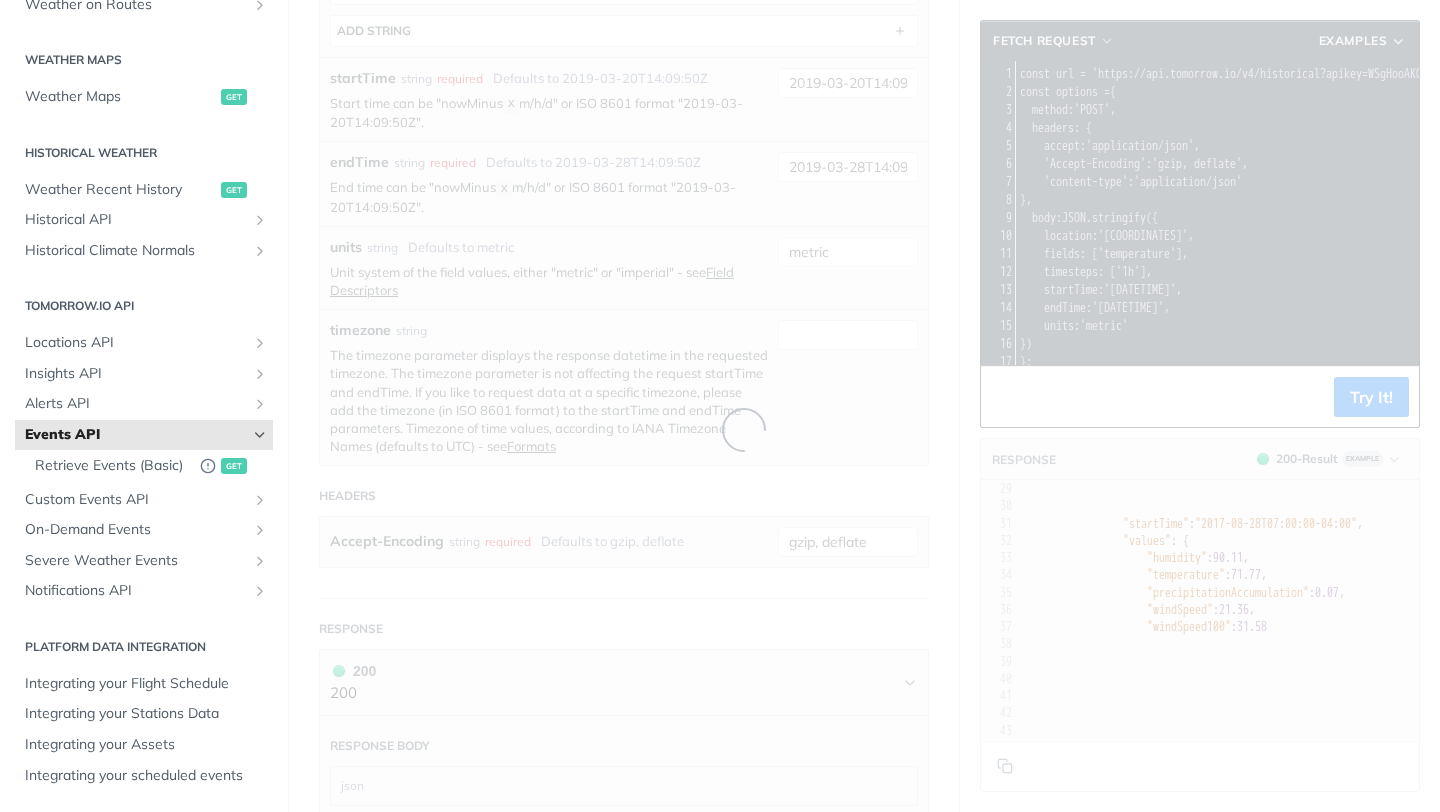 scroll, scrollTop: 807, scrollLeft: 0, axis: vertical 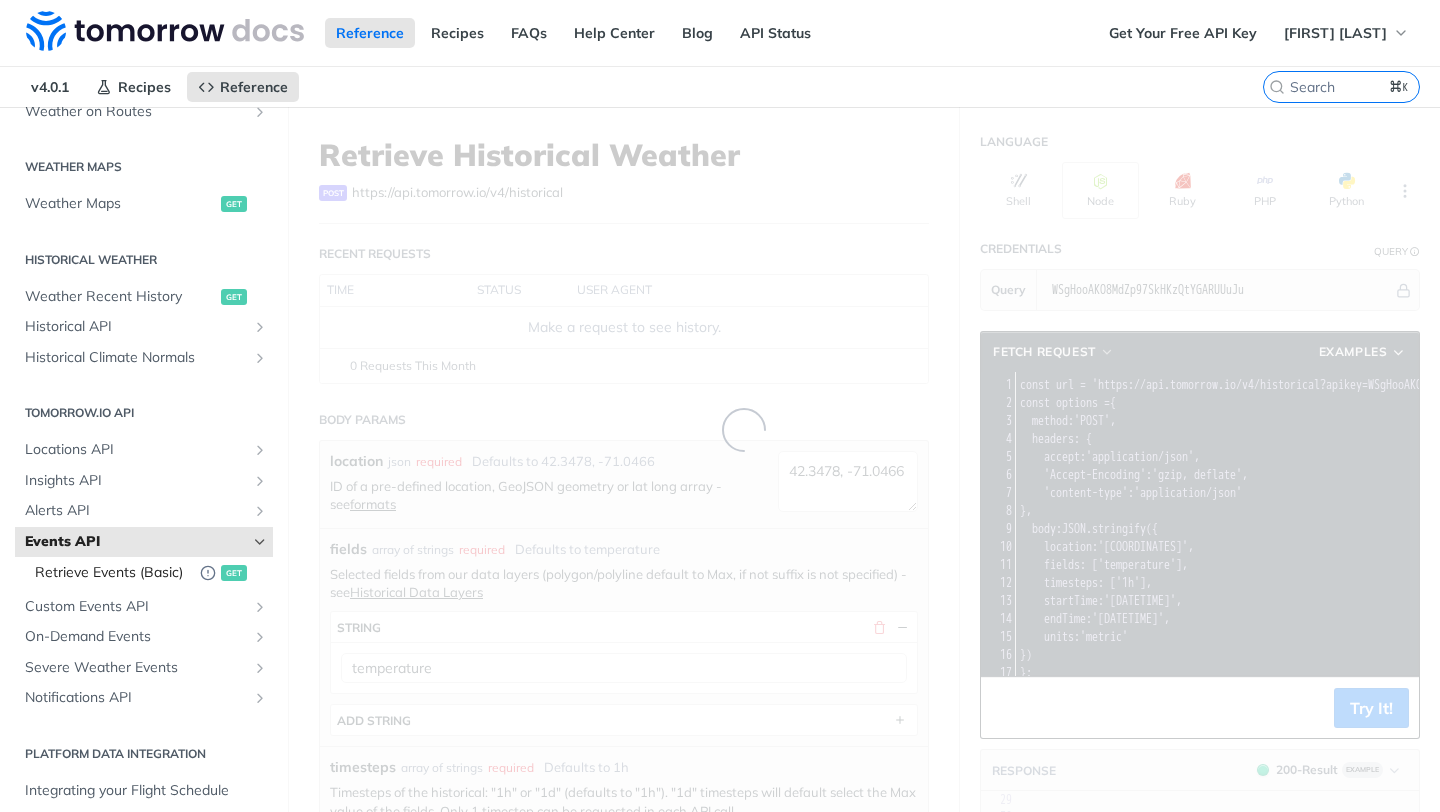 click on "Retrieve Events (Basic)" at bounding box center [112, 573] 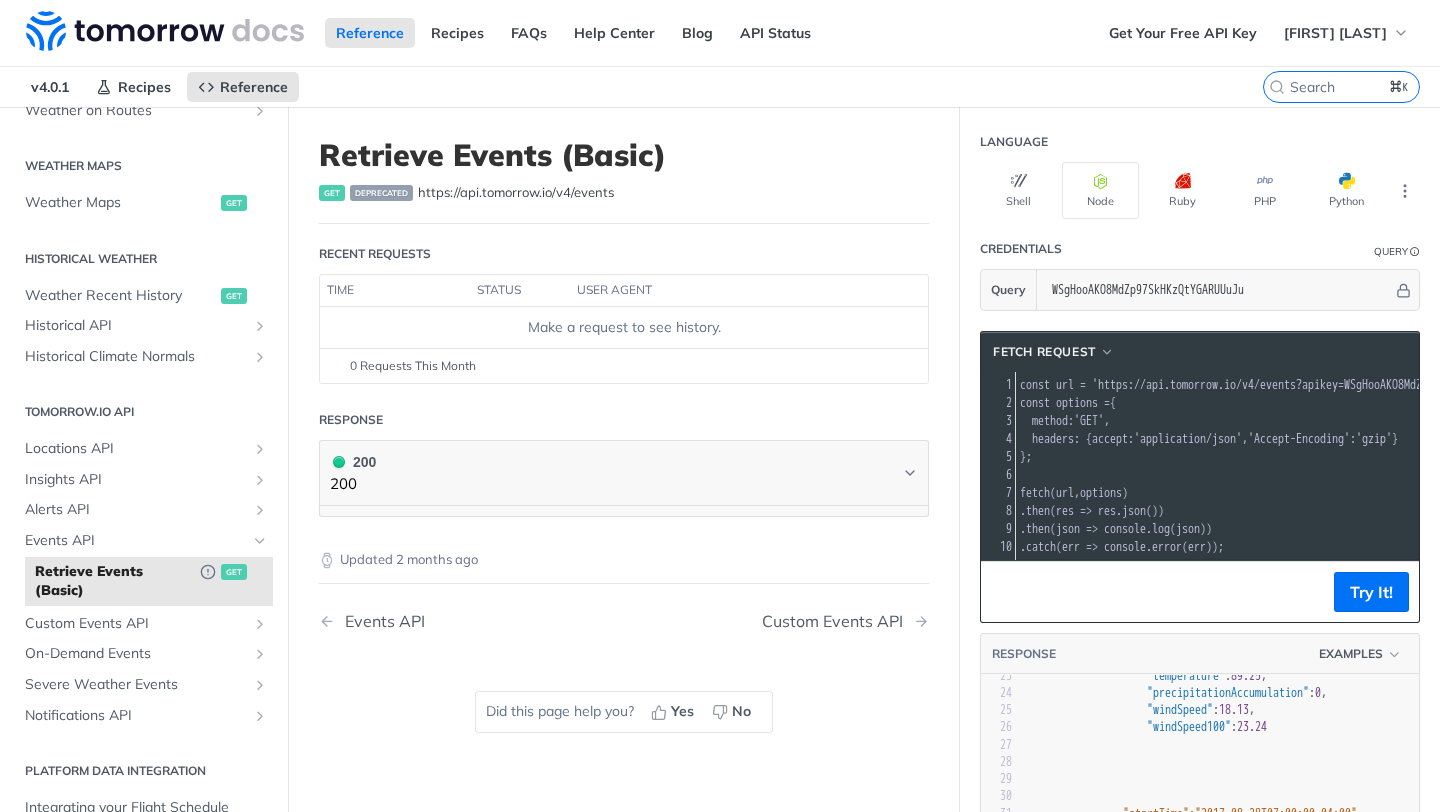 scroll, scrollTop: 0, scrollLeft: 0, axis: both 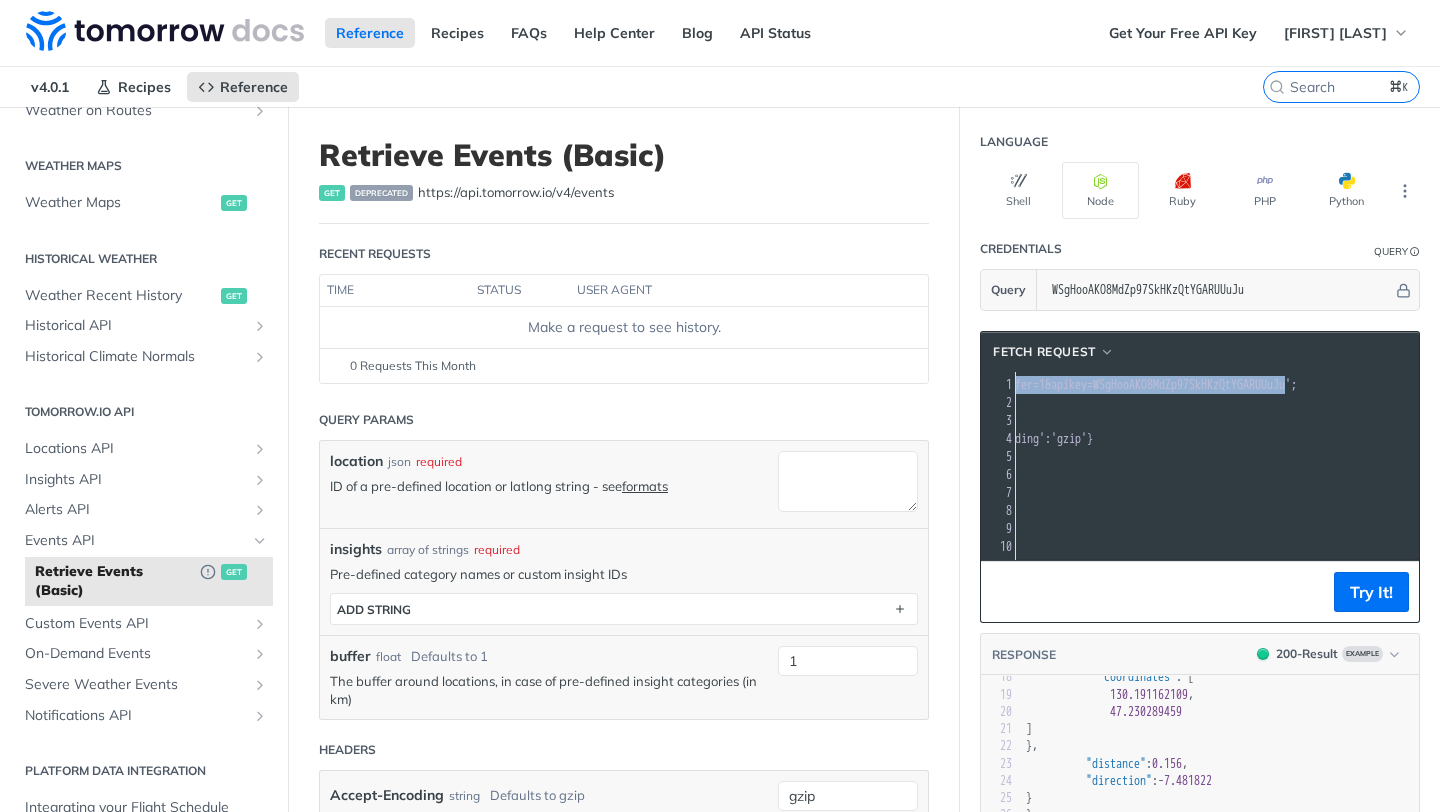 drag, startPoint x: 1116, startPoint y: 384, endPoint x: 1403, endPoint y: 382, distance: 287.00696 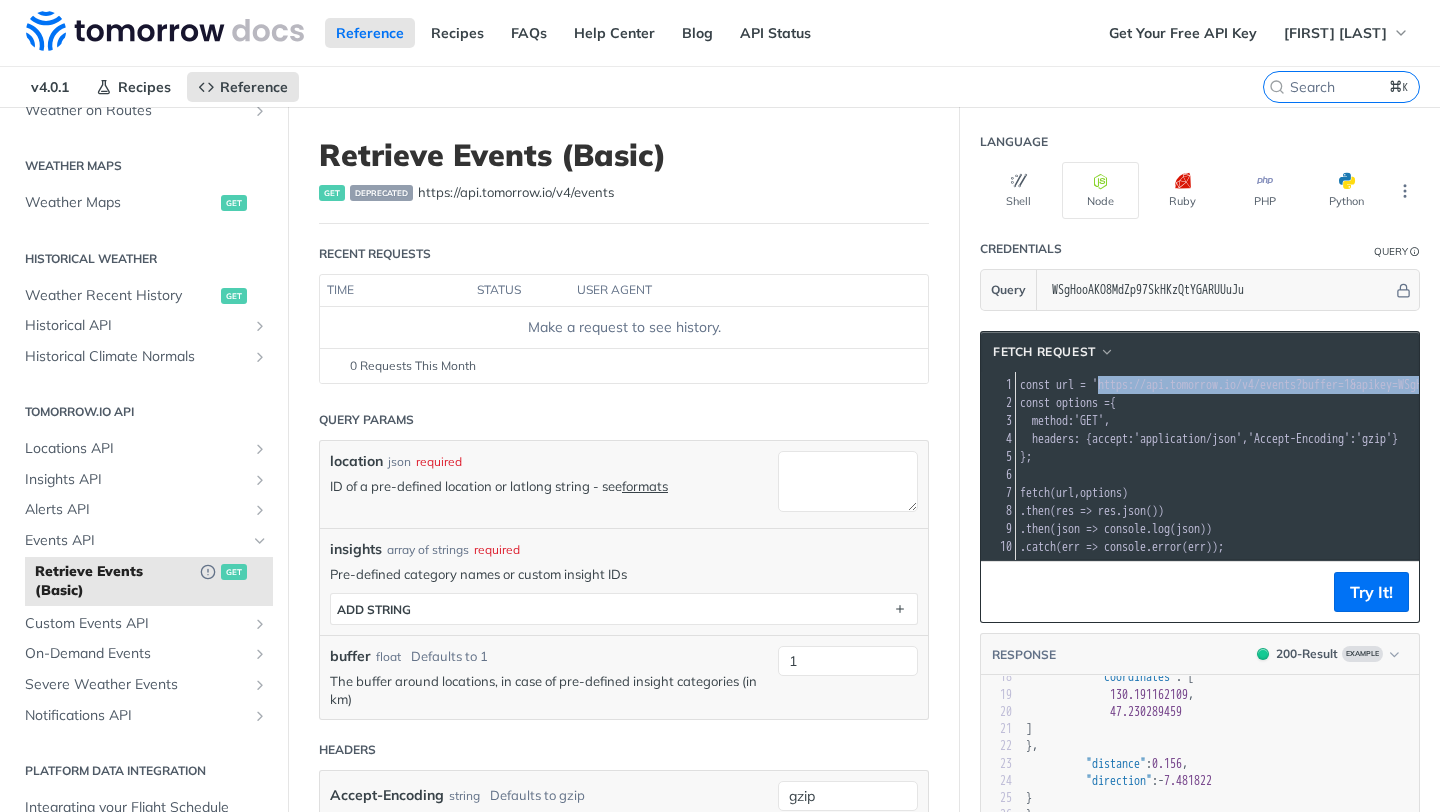 click on "accept" at bounding box center (1110, 439) 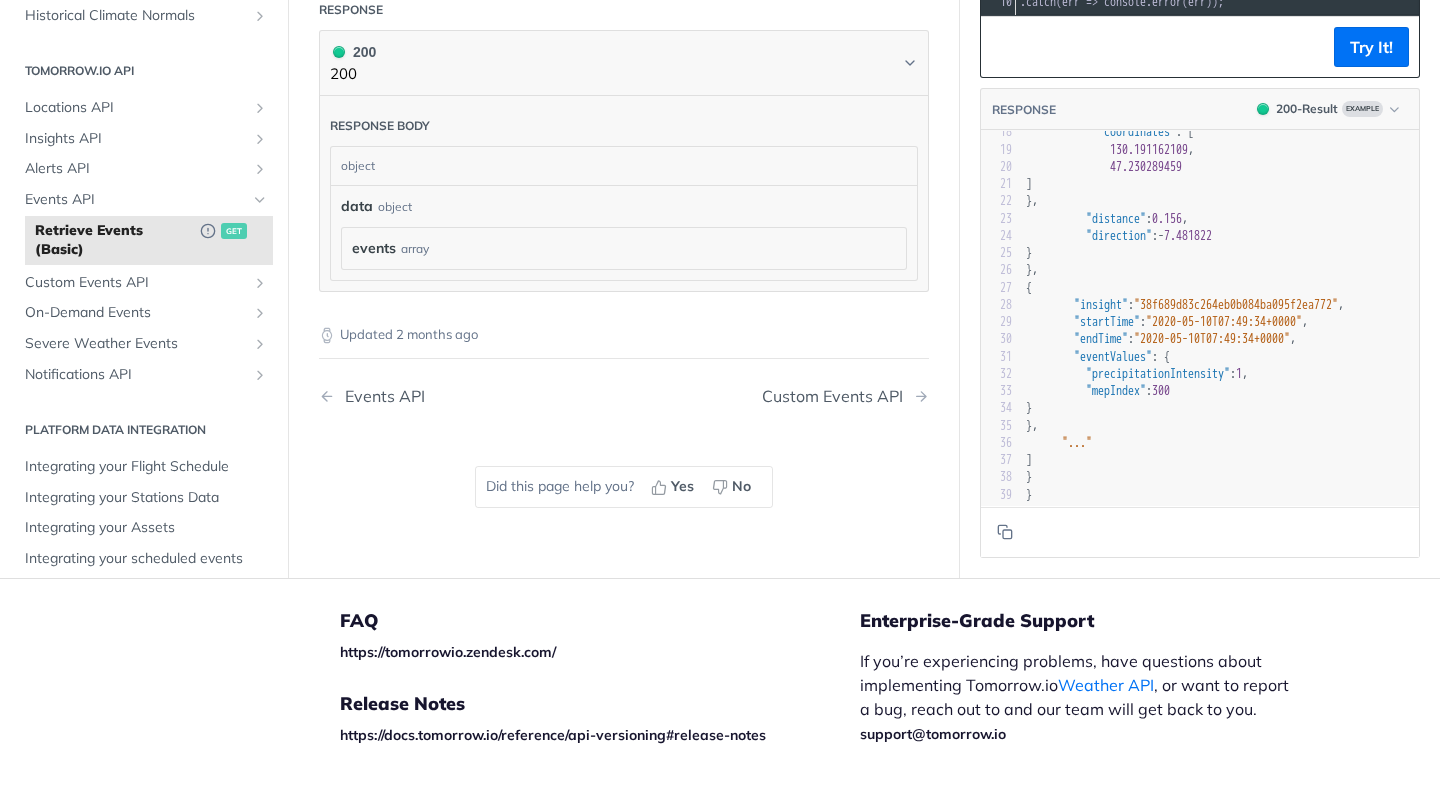 scroll, scrollTop: 875, scrollLeft: 0, axis: vertical 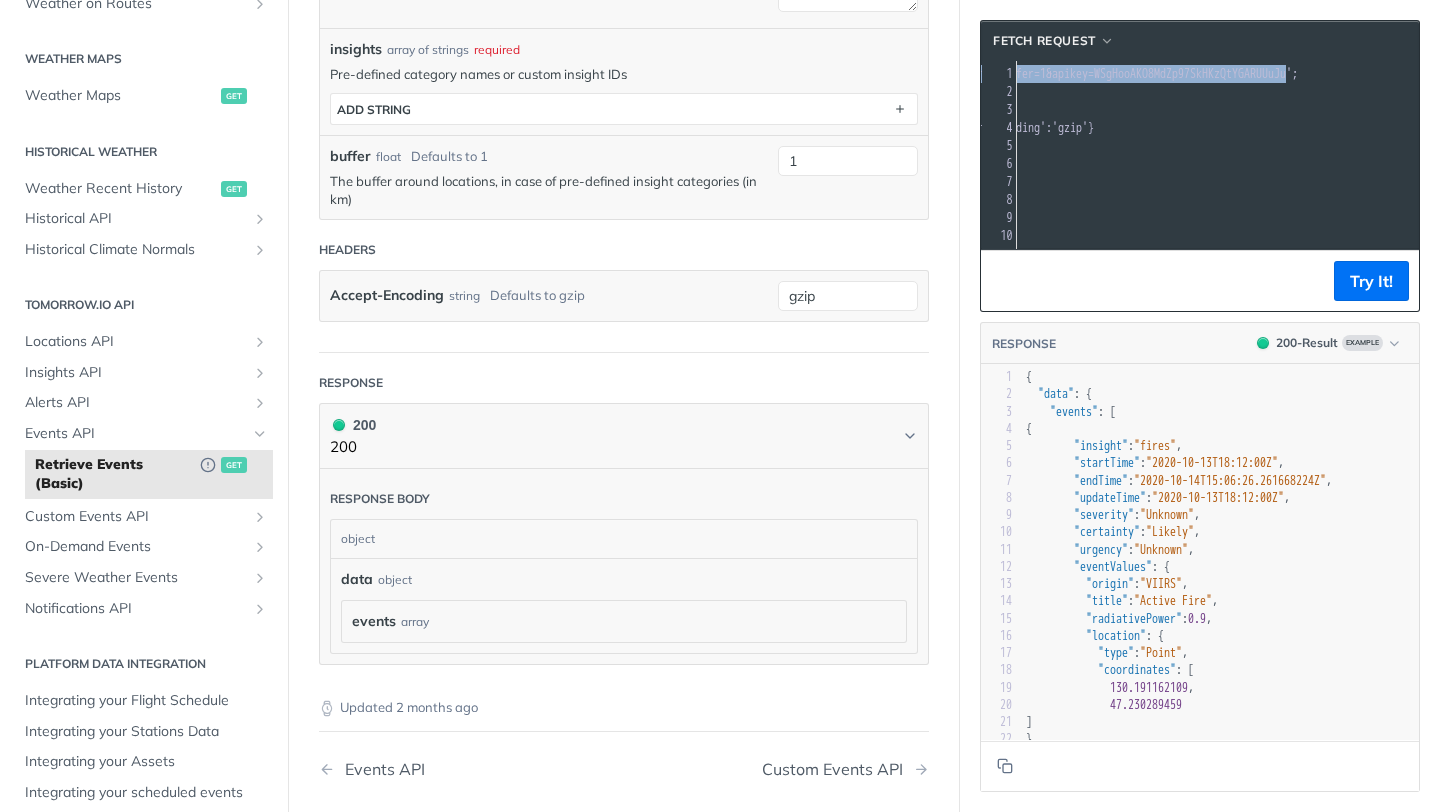 drag, startPoint x: 1116, startPoint y: 75, endPoint x: 1402, endPoint y: 74, distance: 286.00174 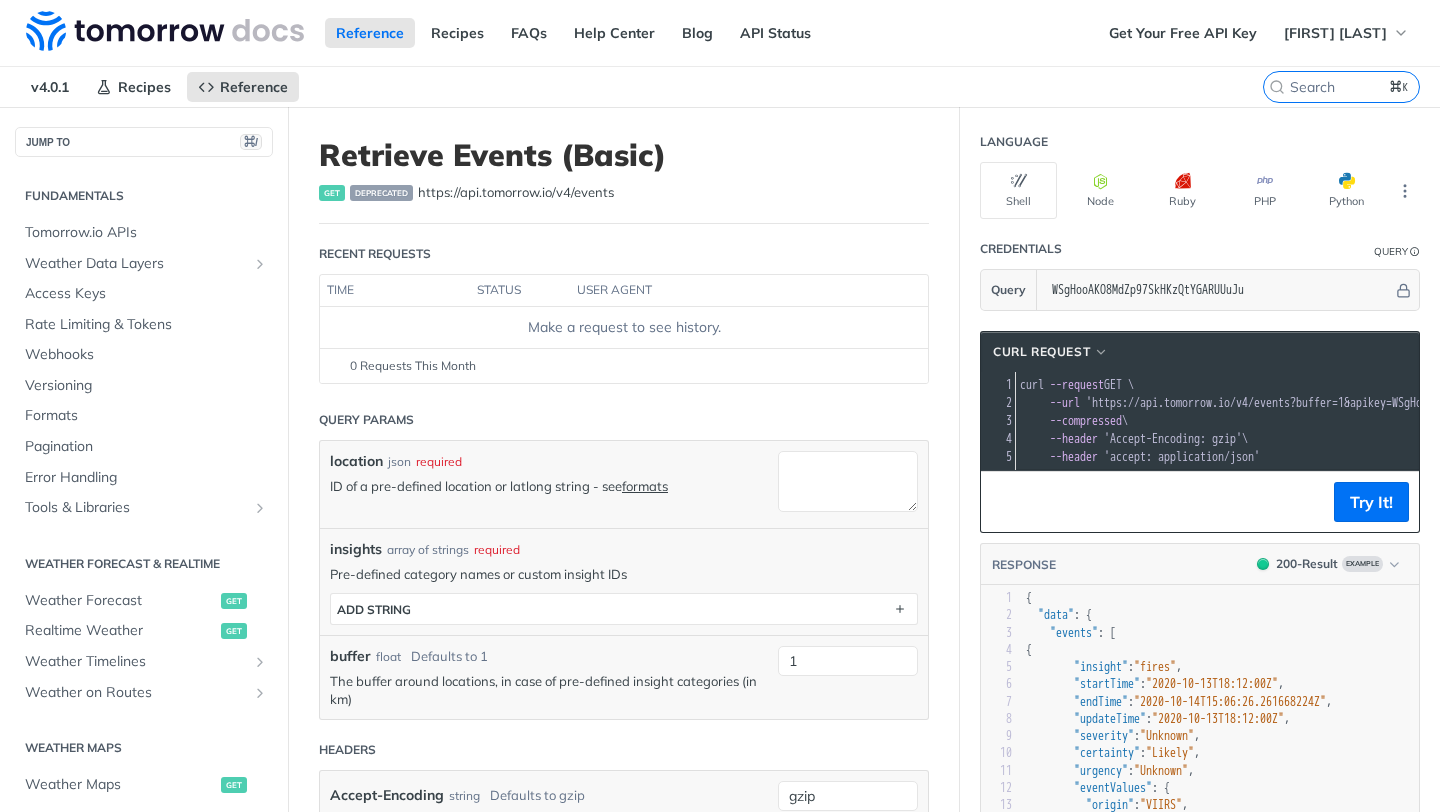 scroll, scrollTop: 0, scrollLeft: 0, axis: both 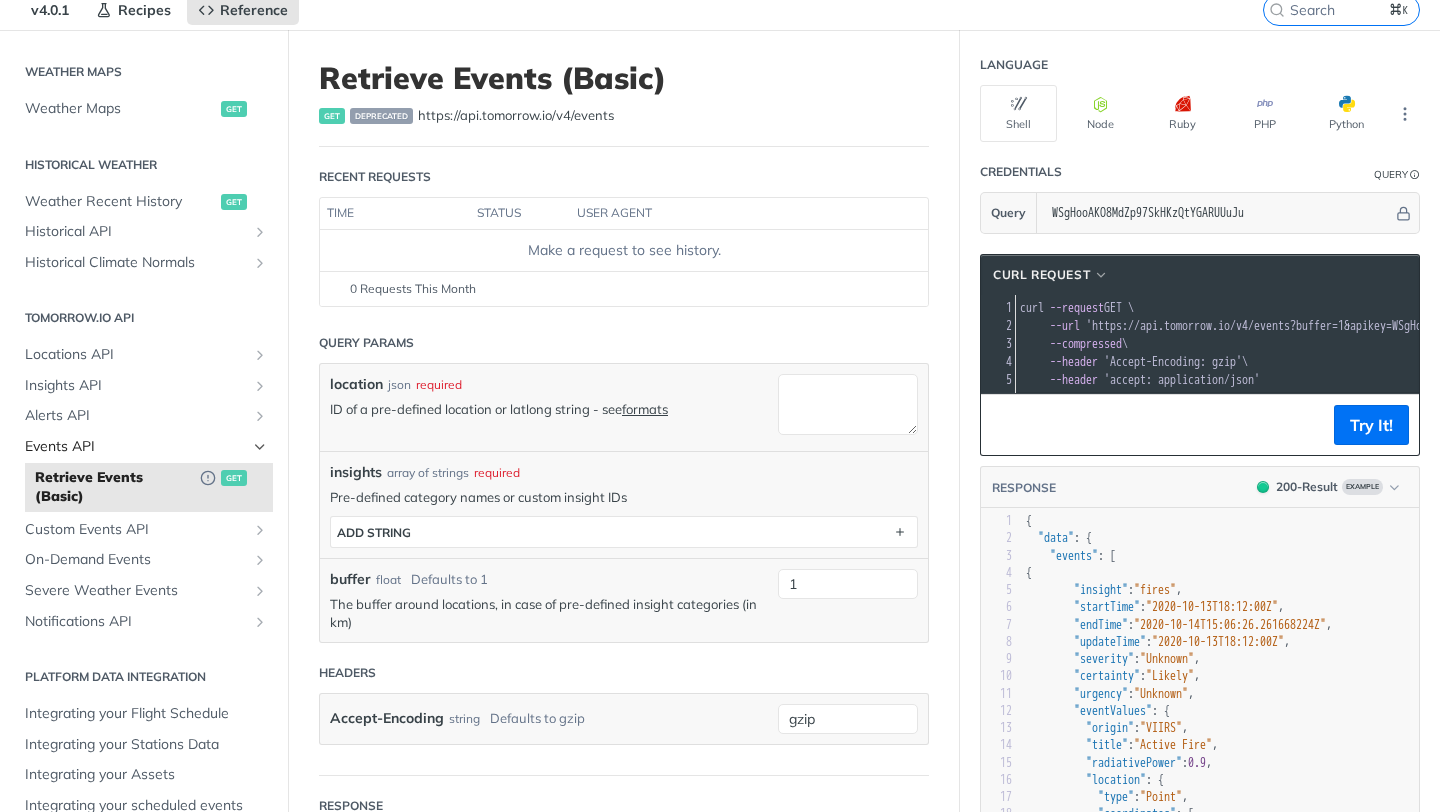 click on "Events API" at bounding box center (136, 447) 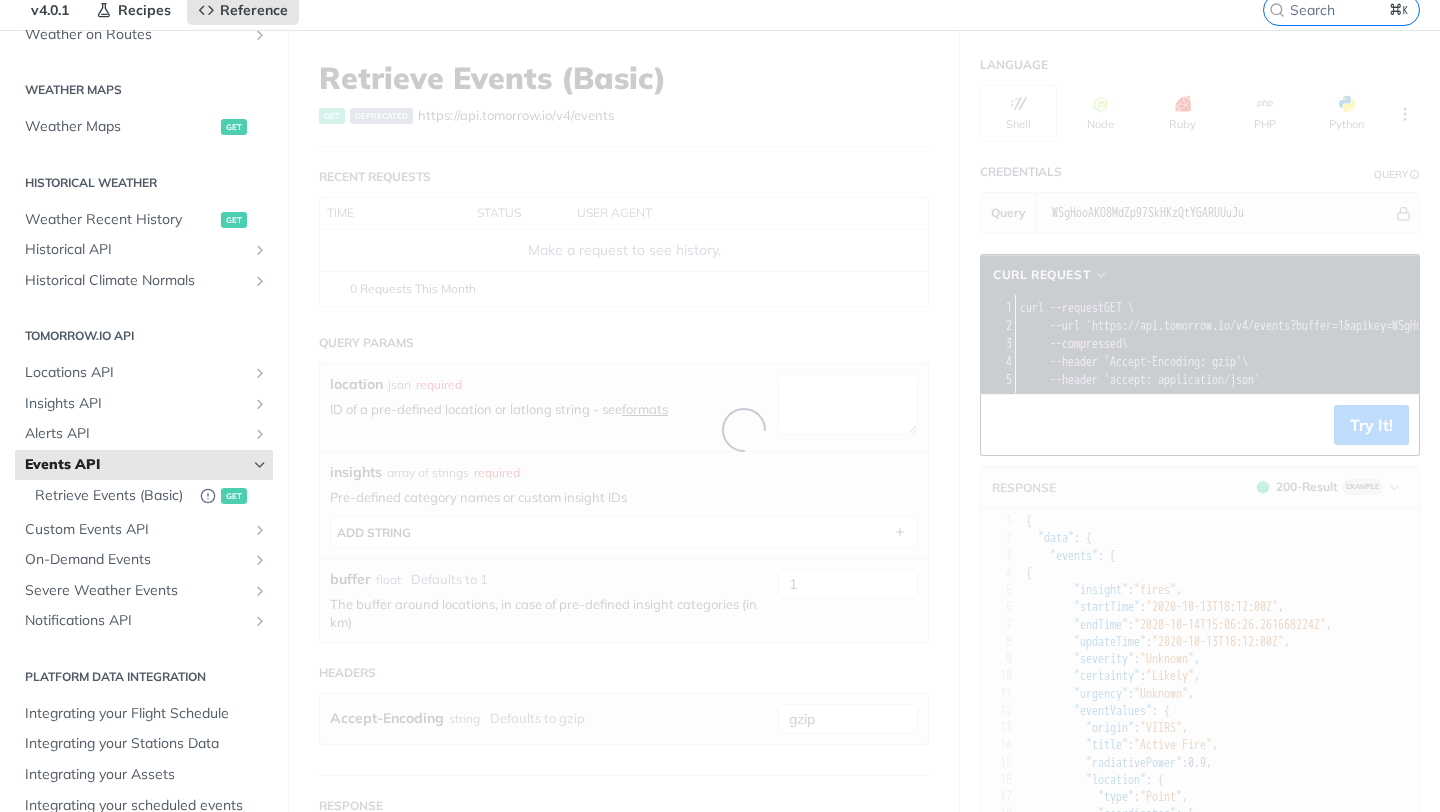 scroll, scrollTop: 0, scrollLeft: 0, axis: both 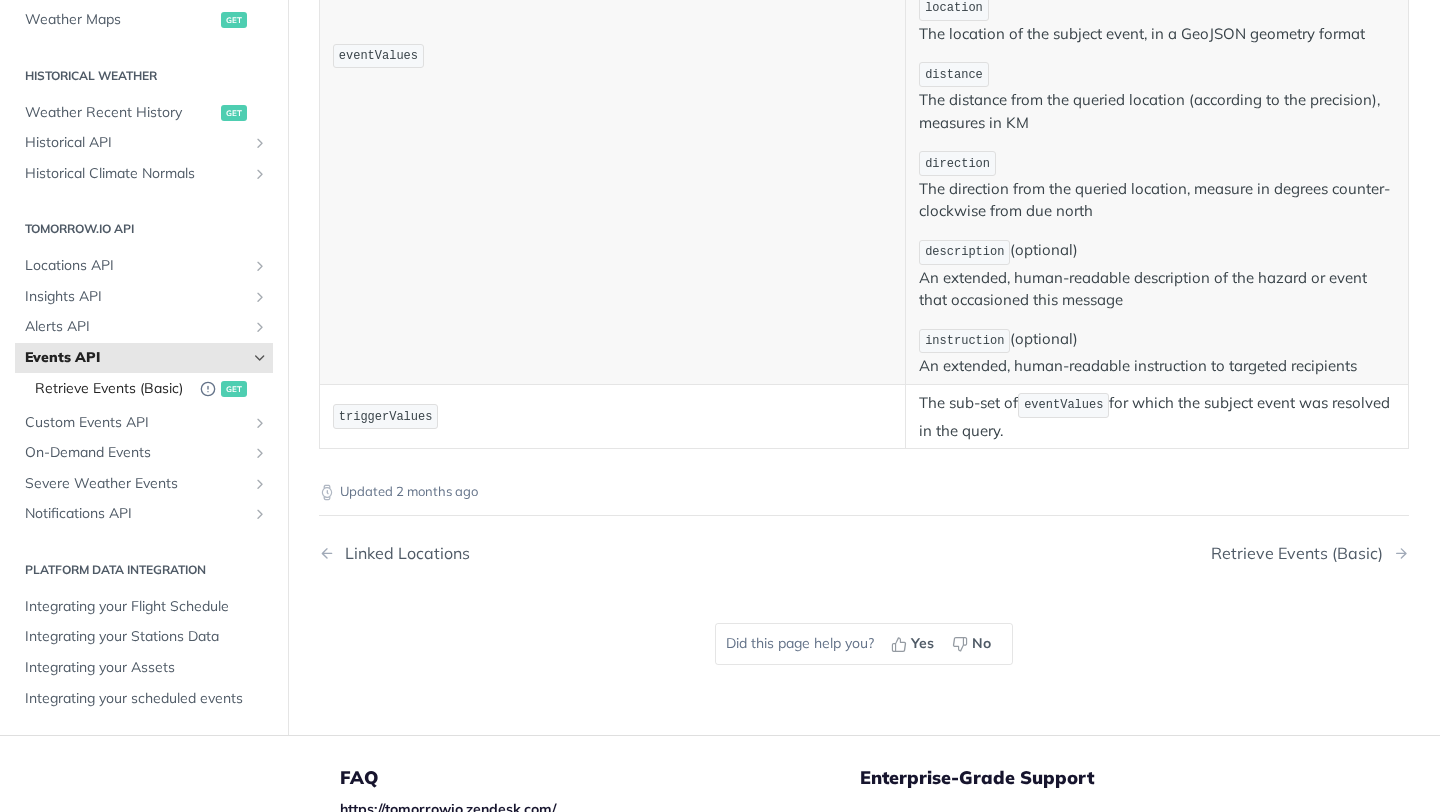 click on "Retrieve Events (Basic)" at bounding box center (112, 389) 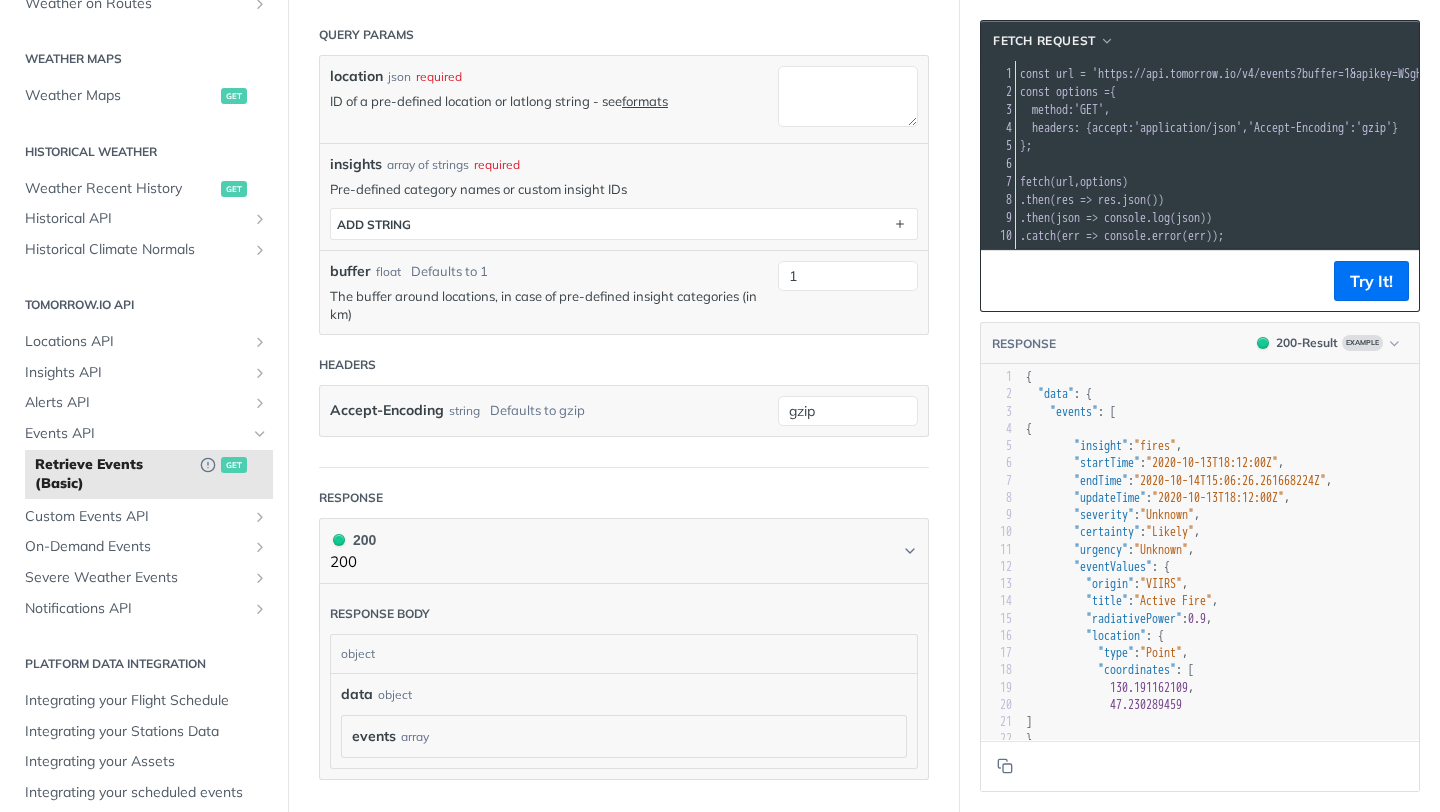 scroll, scrollTop: 0, scrollLeft: 0, axis: both 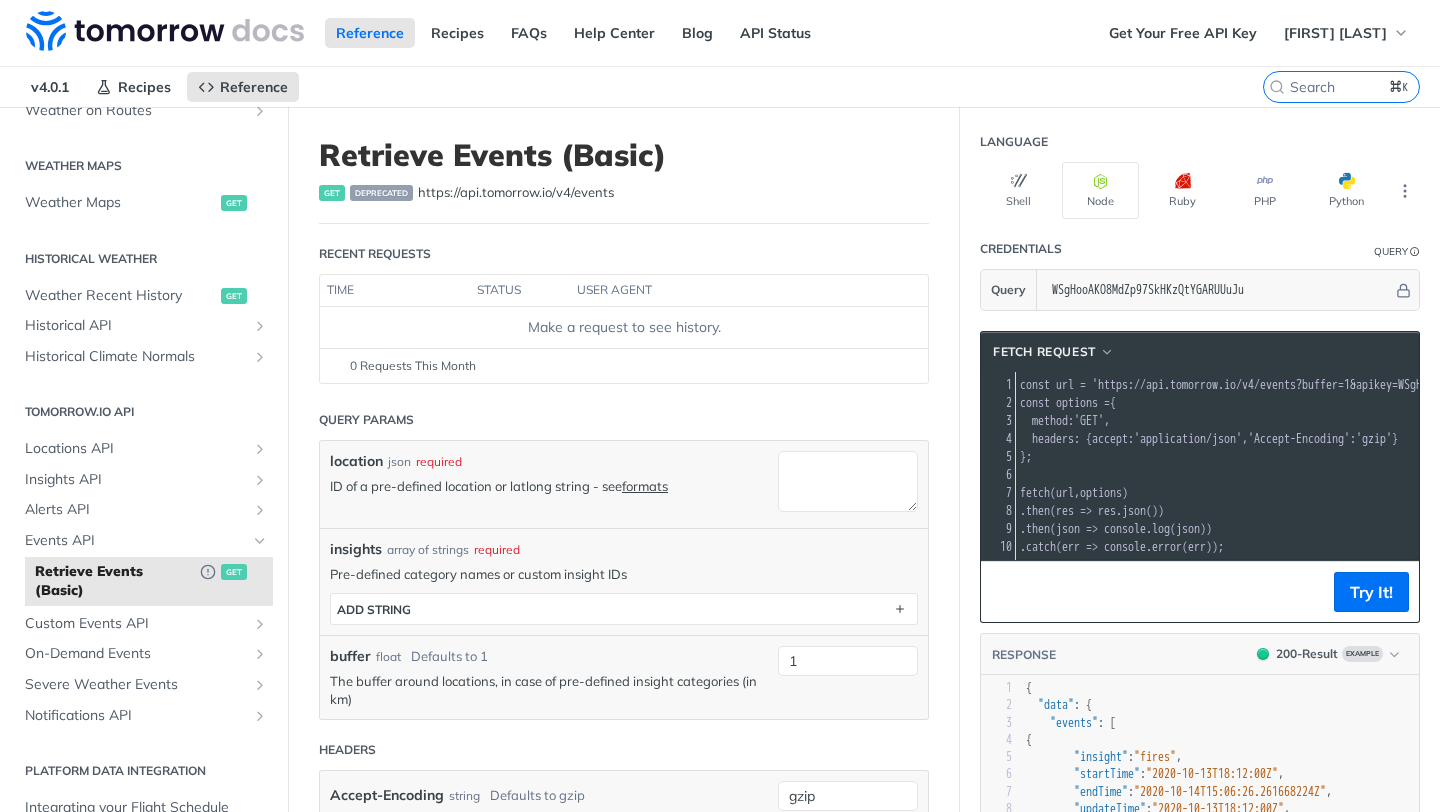 click on "user agent" at bounding box center [729, 291] 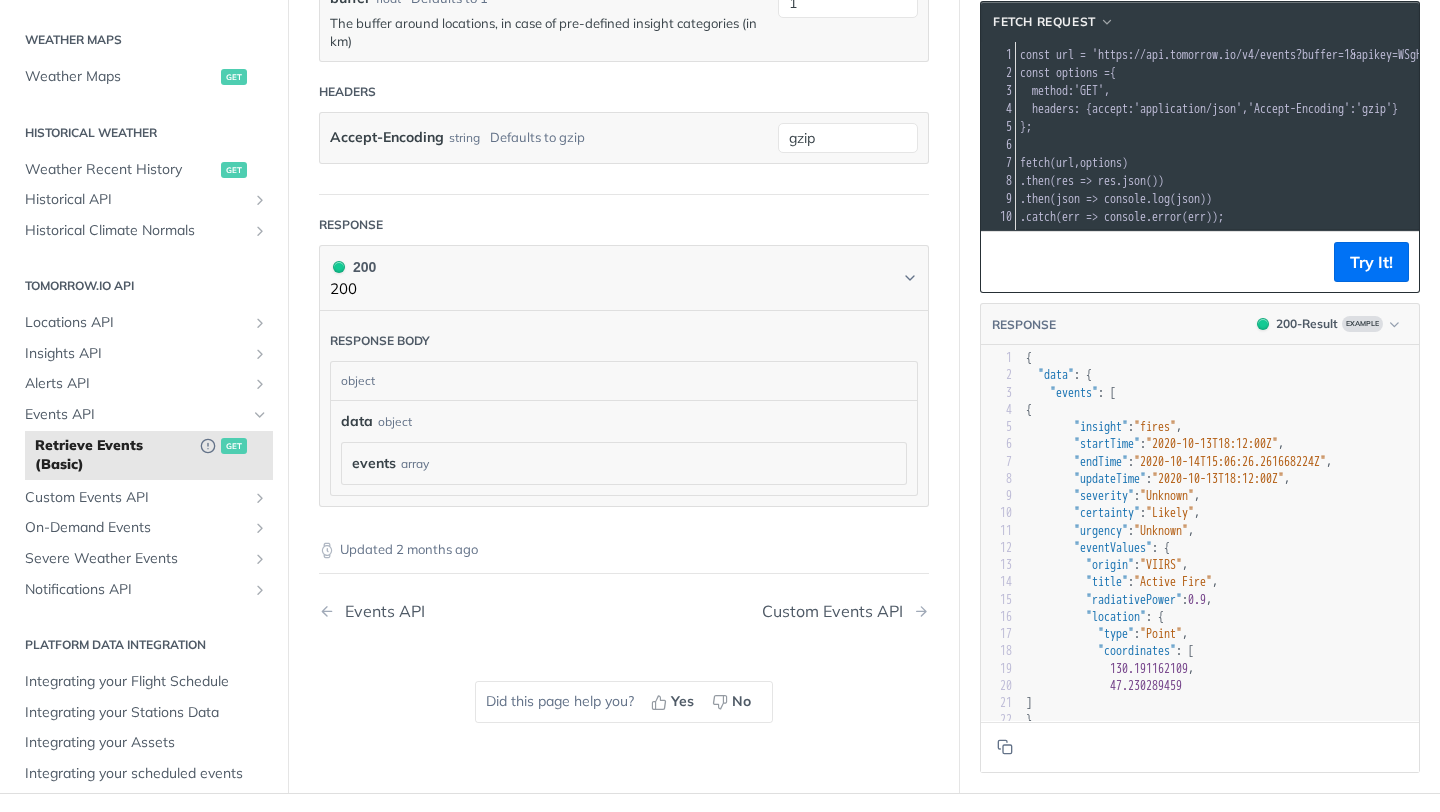 scroll, scrollTop: 672, scrollLeft: 0, axis: vertical 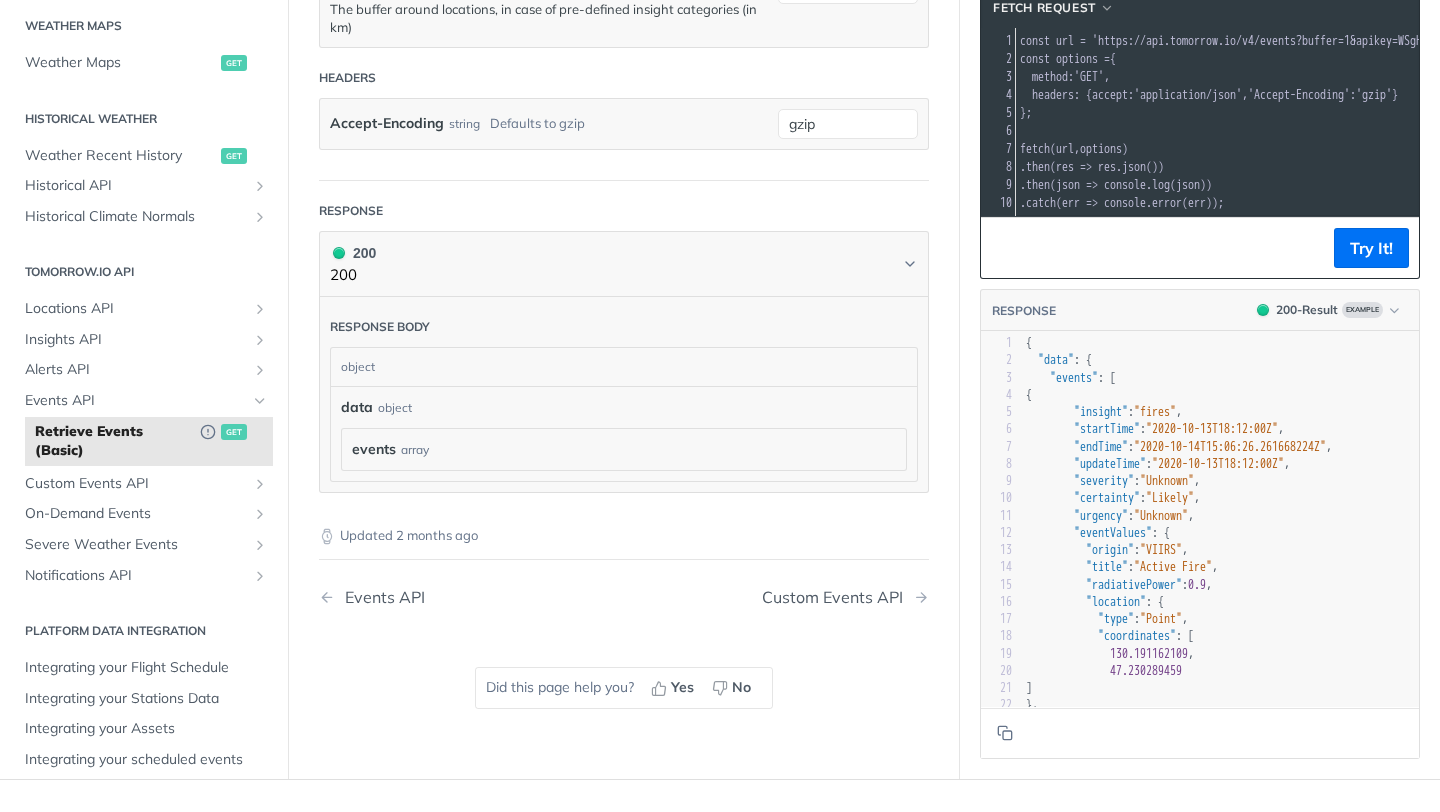 click on ""location" : {" at bounding box center (1220, 601) 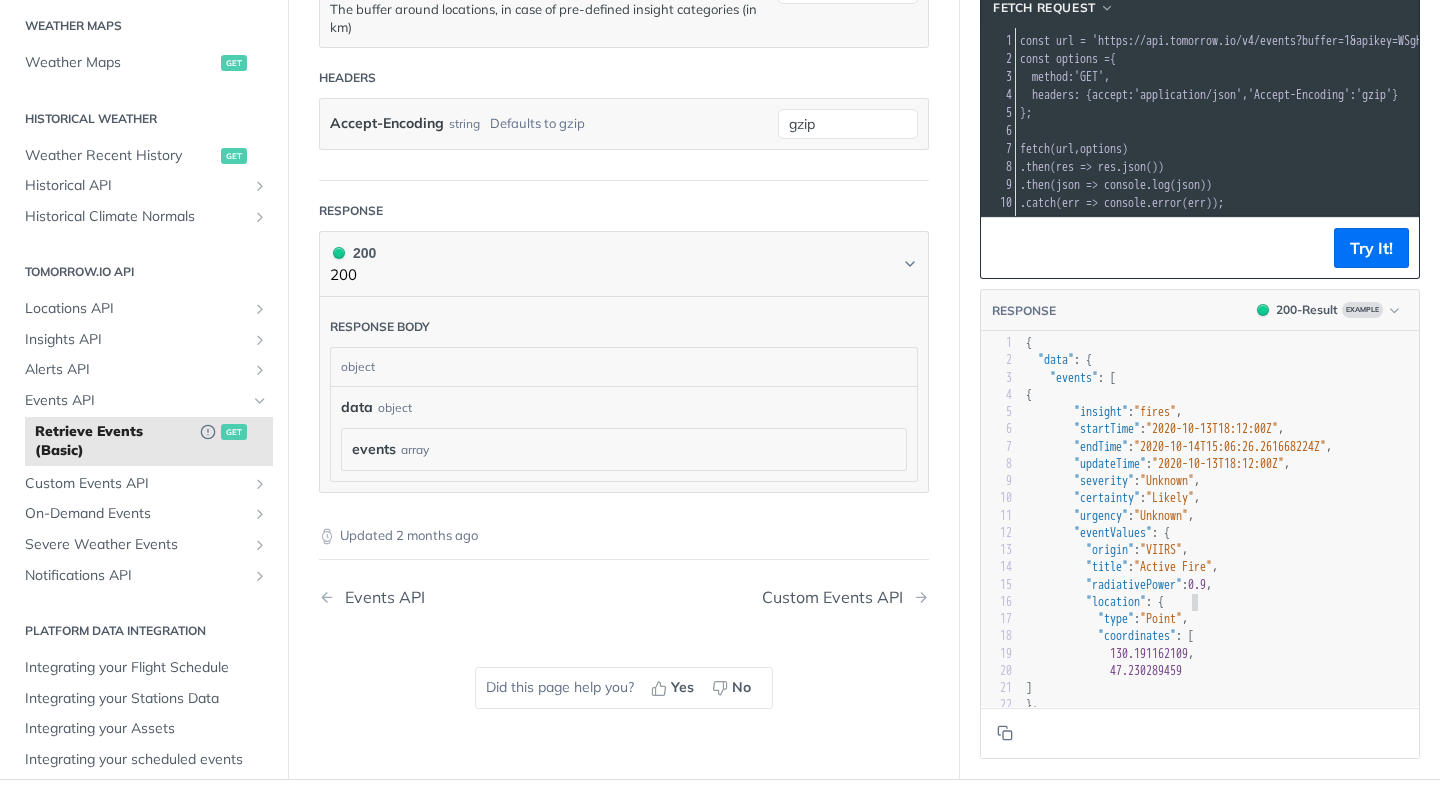 scroll, scrollTop: 186, scrollLeft: 0, axis: vertical 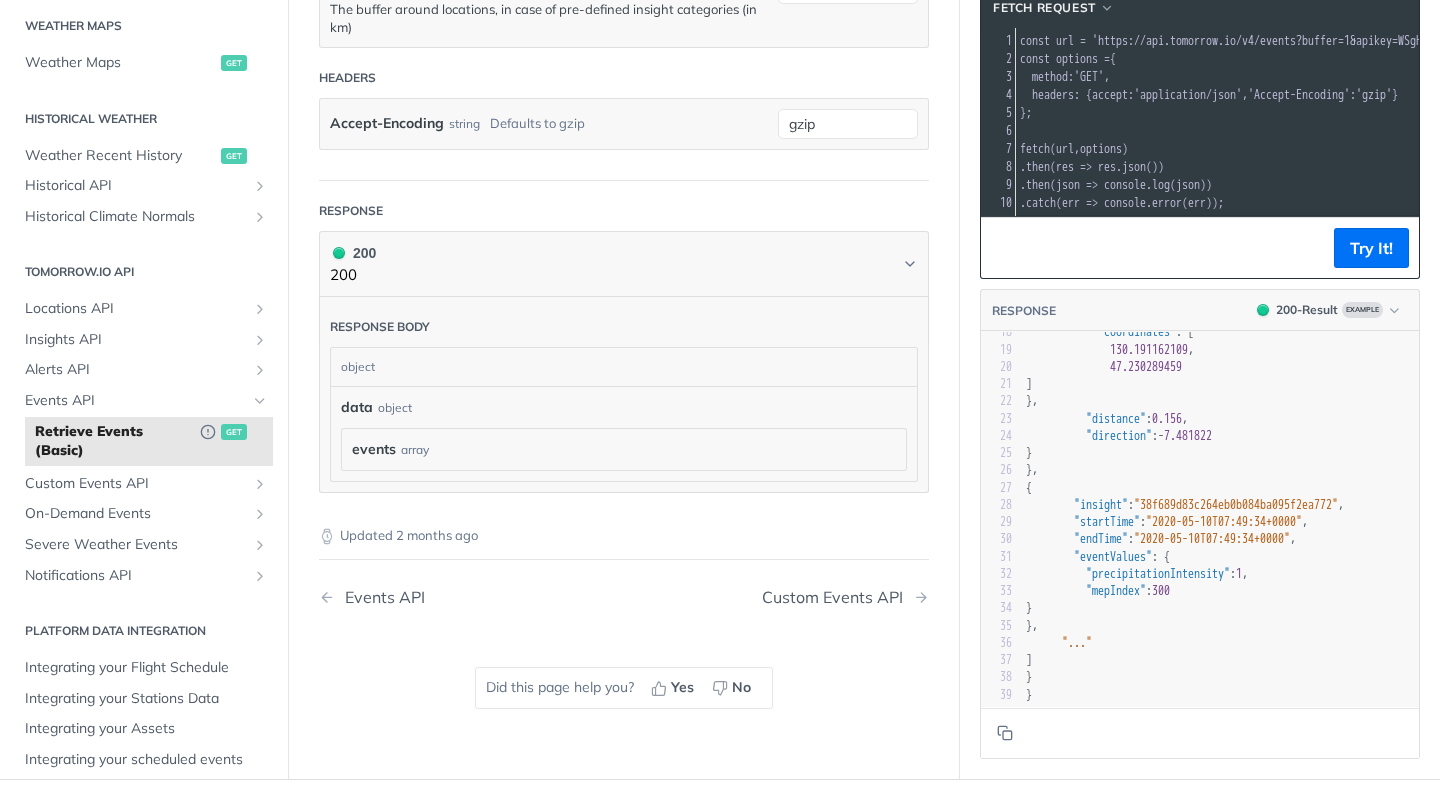 type on "{
"data": {
"events": [
{
"insight": "fires",
"startTime": "2020-10-13T18:12:00Z",
"endTime": "2020-10-14T15:06:26.261668224Z",
"updateTime": "2020-10-13T18:12:00Z",
"severity": "Unknown",
"certainty": "Likely",
"urgency": "Unknown",
"eventValues": {
"origin": "VIIRS",
"title": "Active Fire",
"radiativePower": 0.9,
"location": {
"type": "Point",
"coordinates": [
130.191162109,
47.230289459
]
},
"distance": 0.156,
"direction": -7.481822
}
},
{
"insight": "38f689d83c264eb0b084ba095f2ea772",
"startTime": "2020-05-10T07:49:34+0000",
"endTime": "2020-05-10T07:49:34+0000",
"eventValues": {
"precipitationIntensity": 1,
"mepIndex": 300
}
},
"..."
]
}
}" 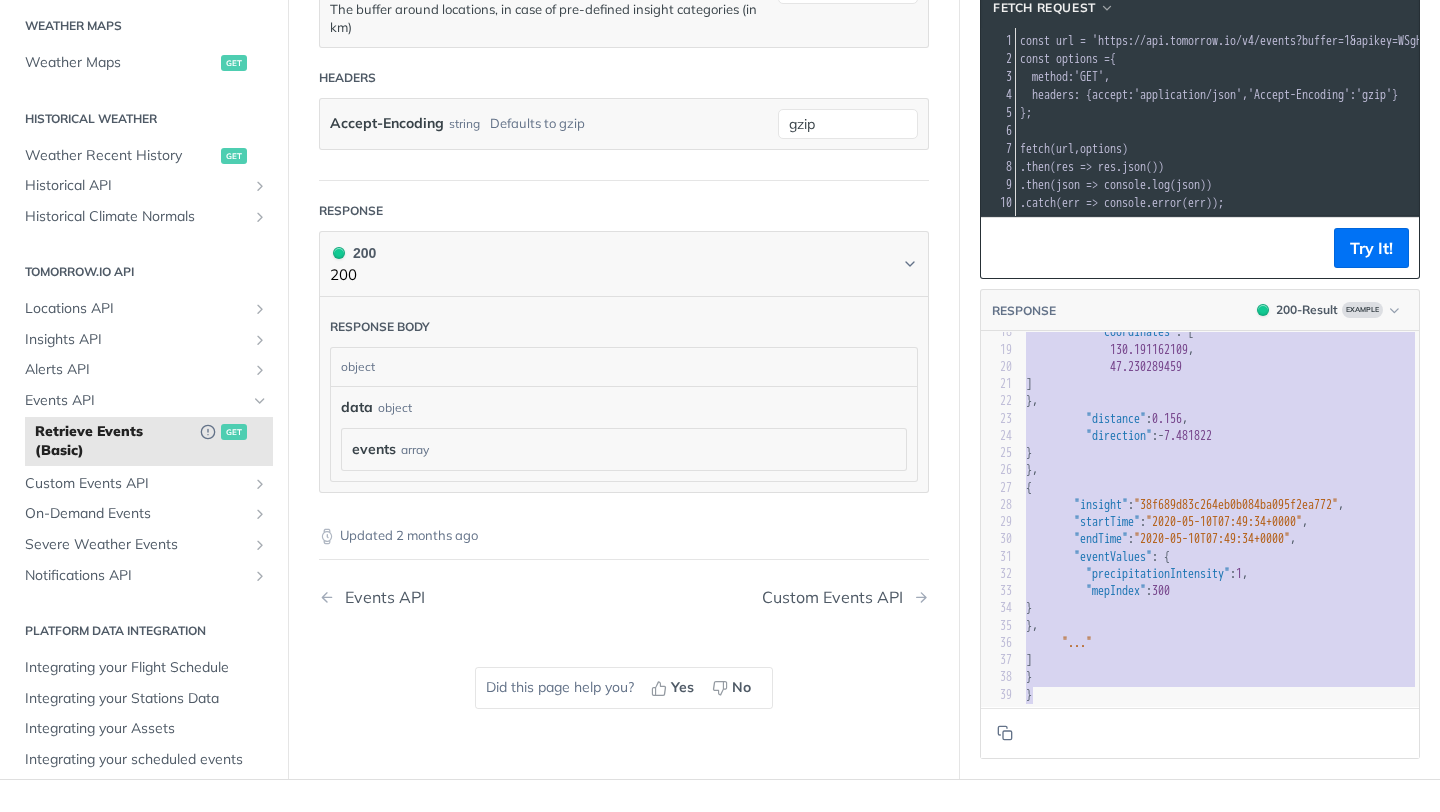 click on "data object events array events" at bounding box center [624, 434] 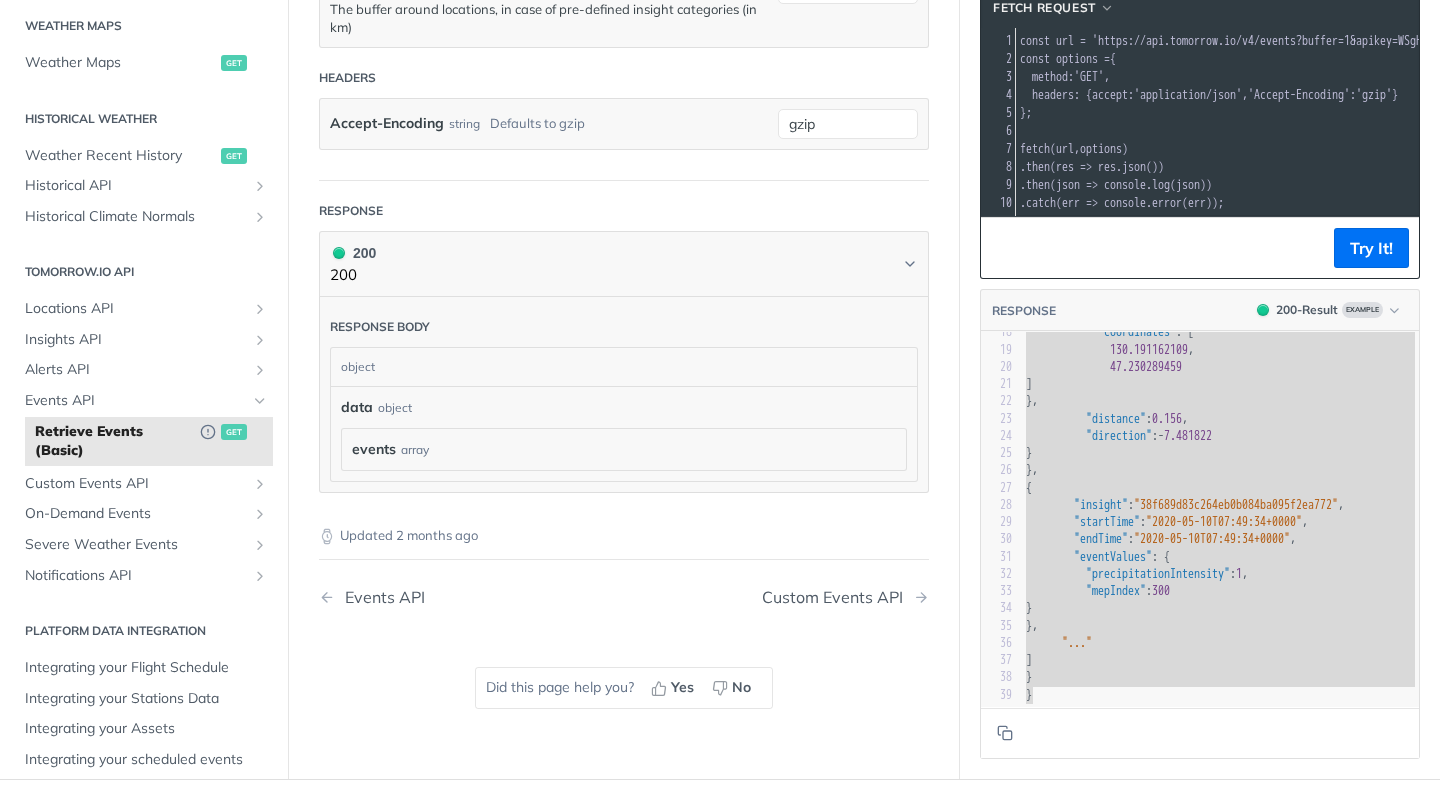 type 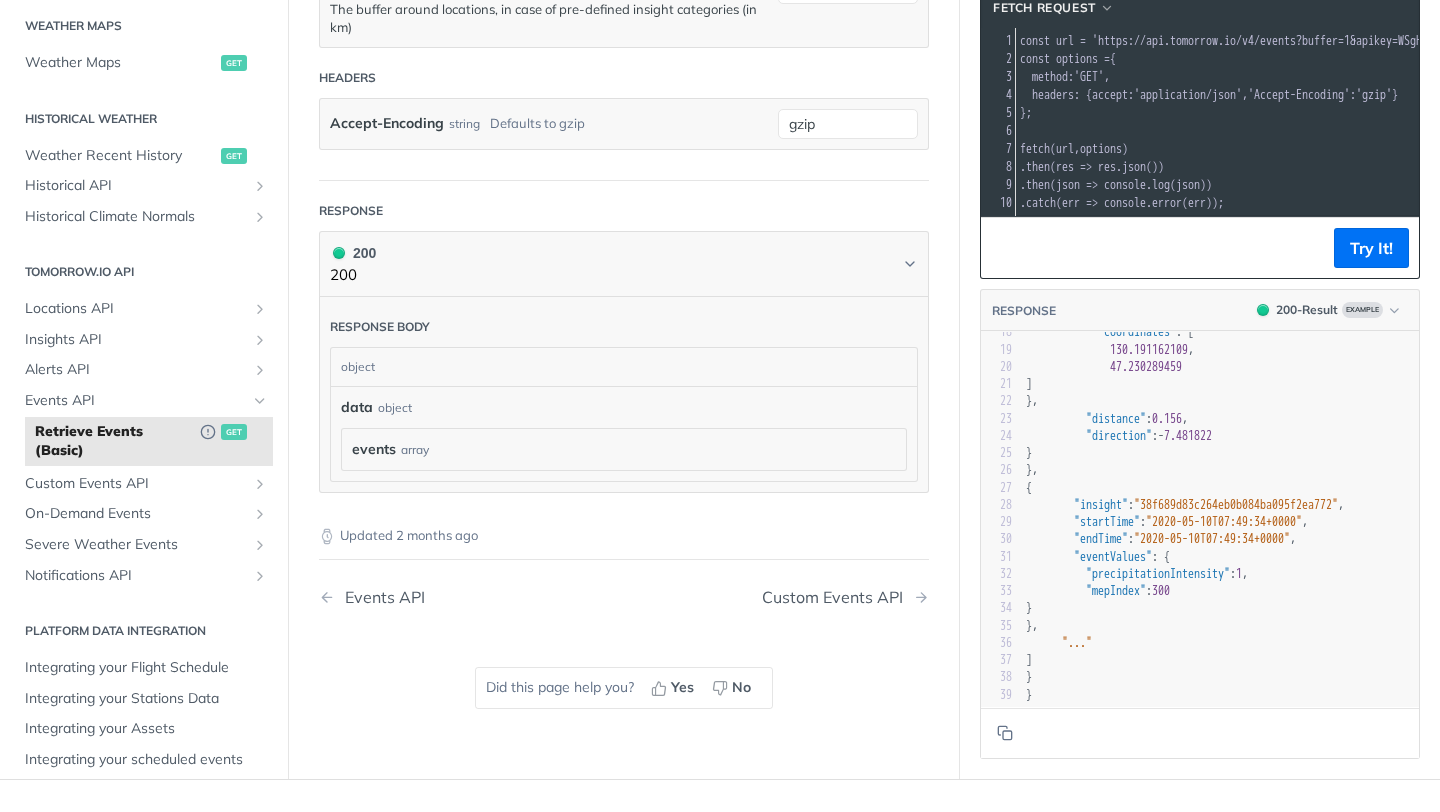 scroll, scrollTop: 136, scrollLeft: 0, axis: vertical 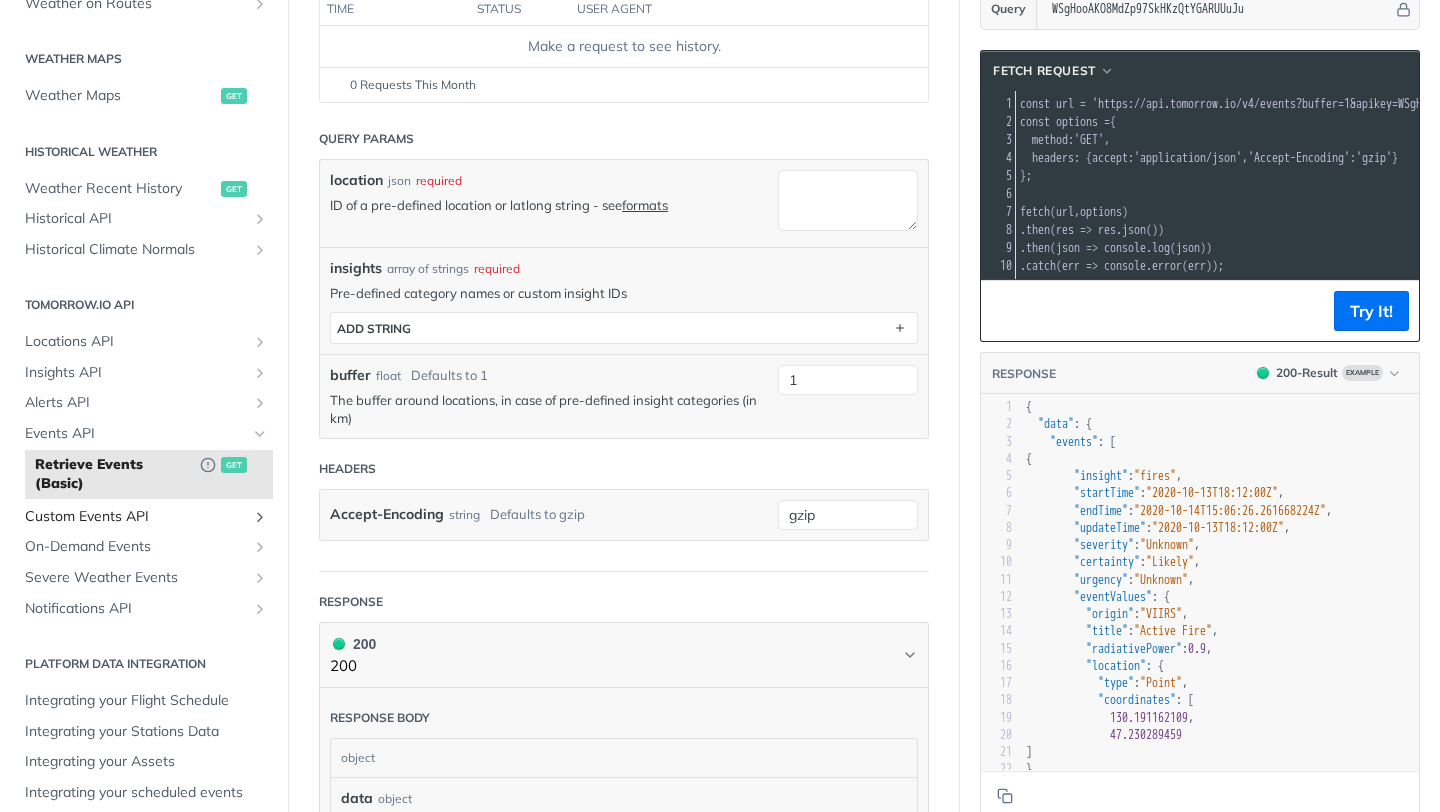 click on "Custom Events API" at bounding box center [136, 517] 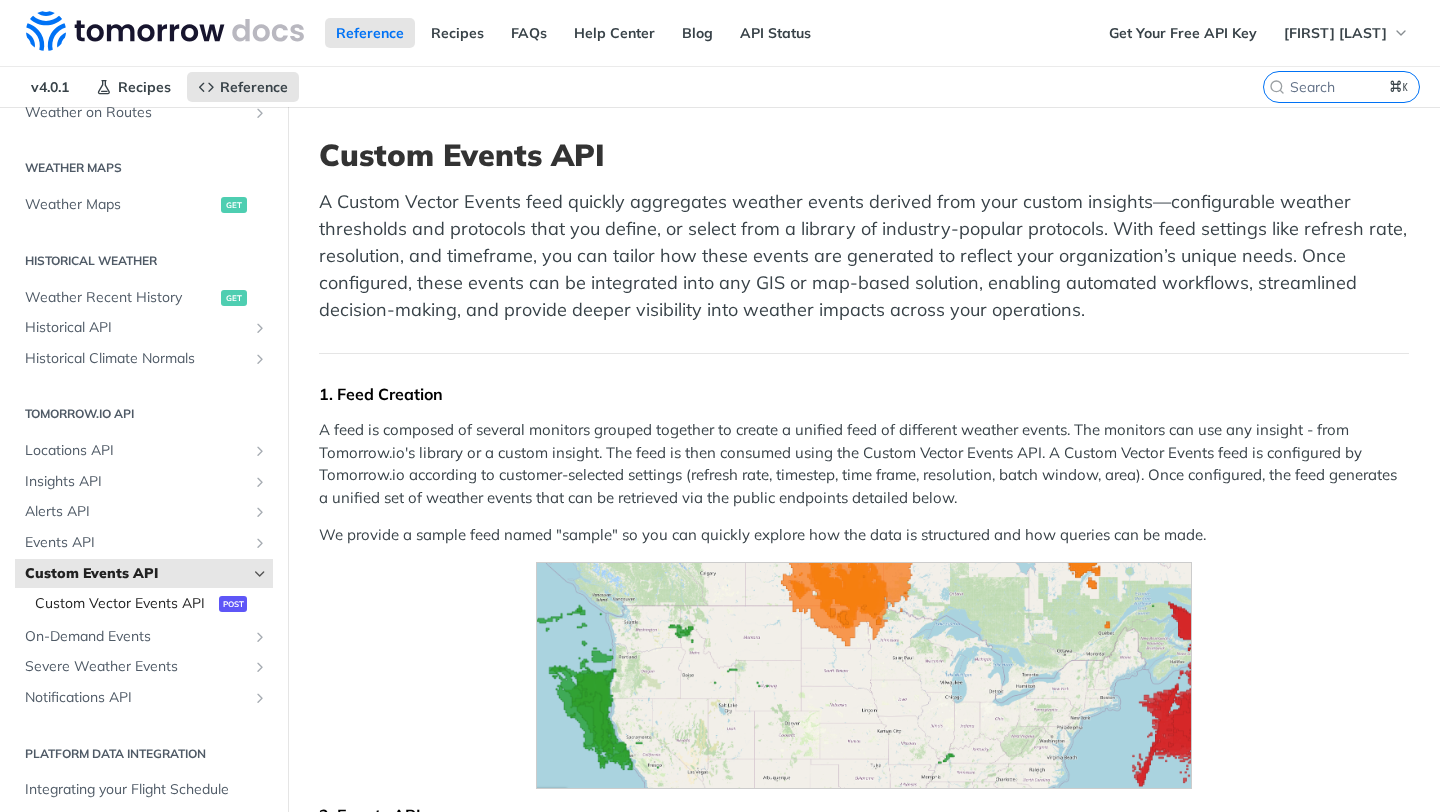 click on "Custom Vector Events API" at bounding box center [124, 604] 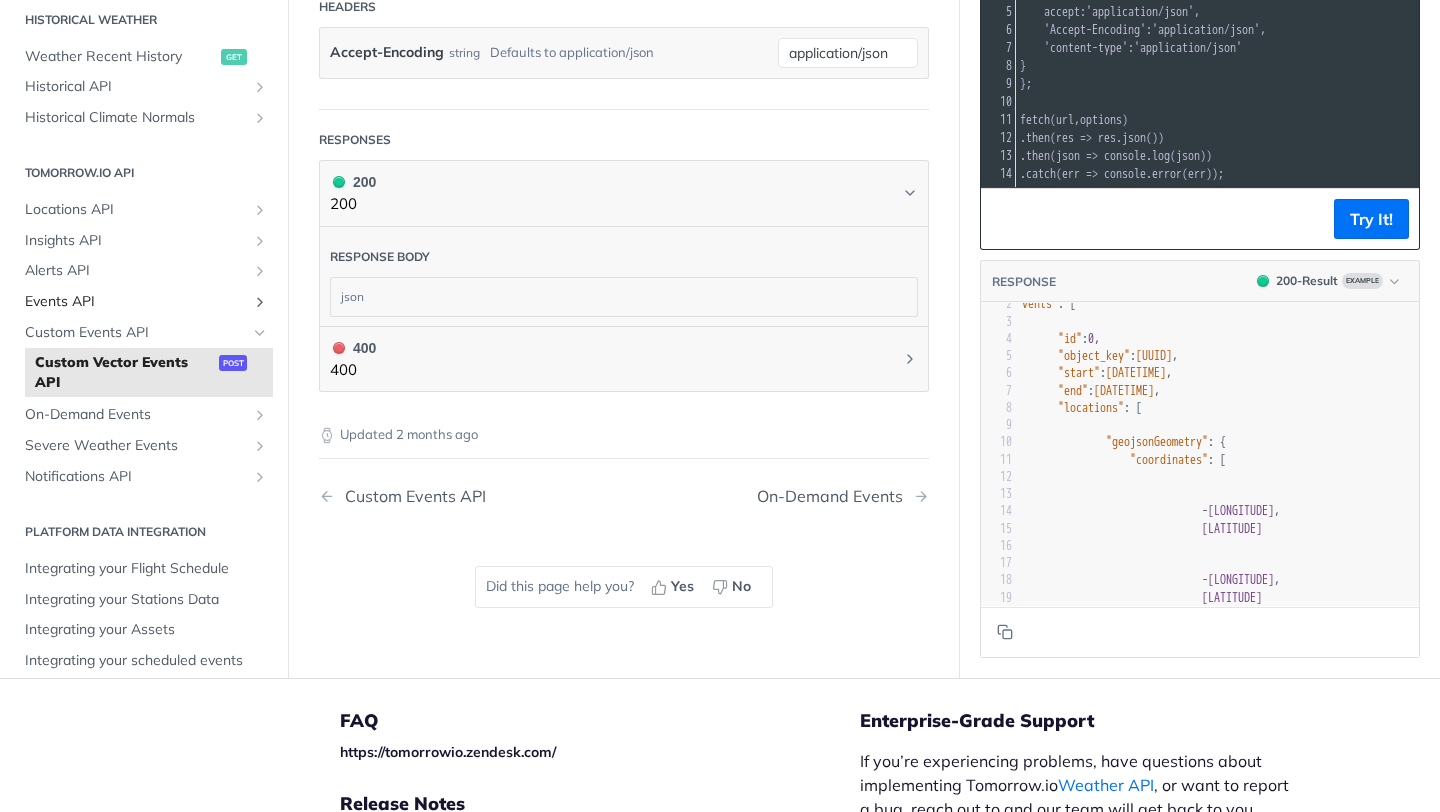 click on "Events API" at bounding box center (136, 302) 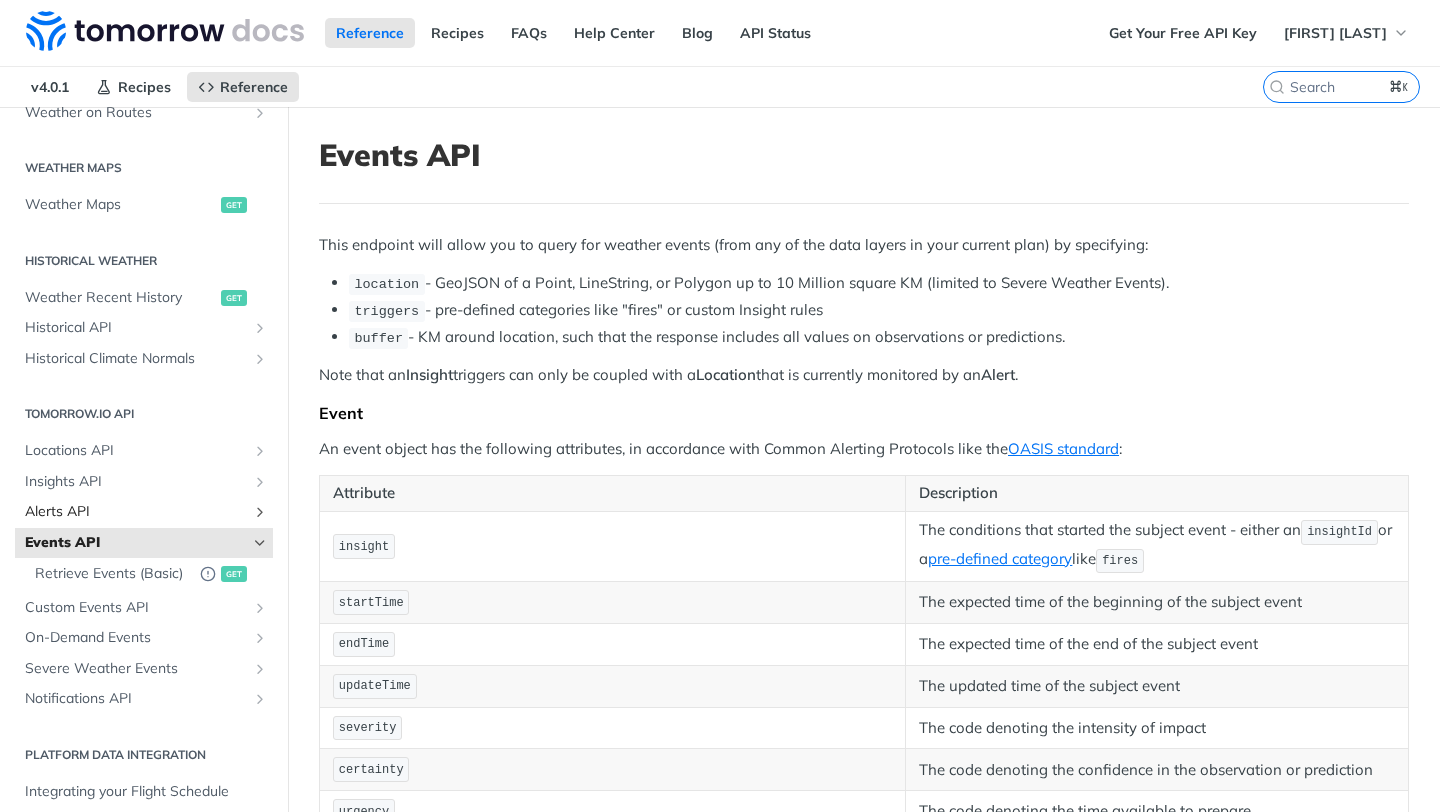 scroll, scrollTop: 582, scrollLeft: 0, axis: vertical 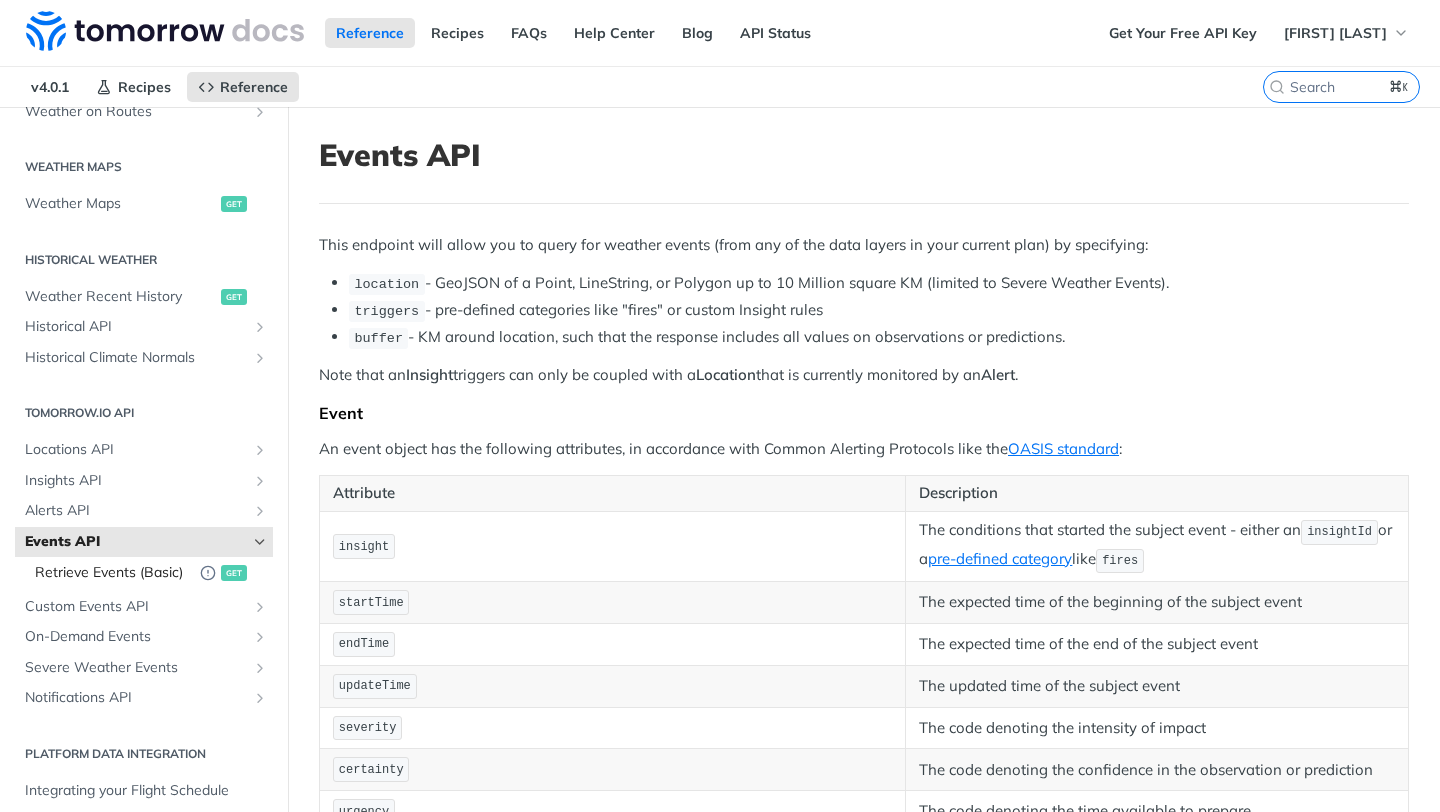 click on "Retrieve Events (Basic)" at bounding box center [112, 573] 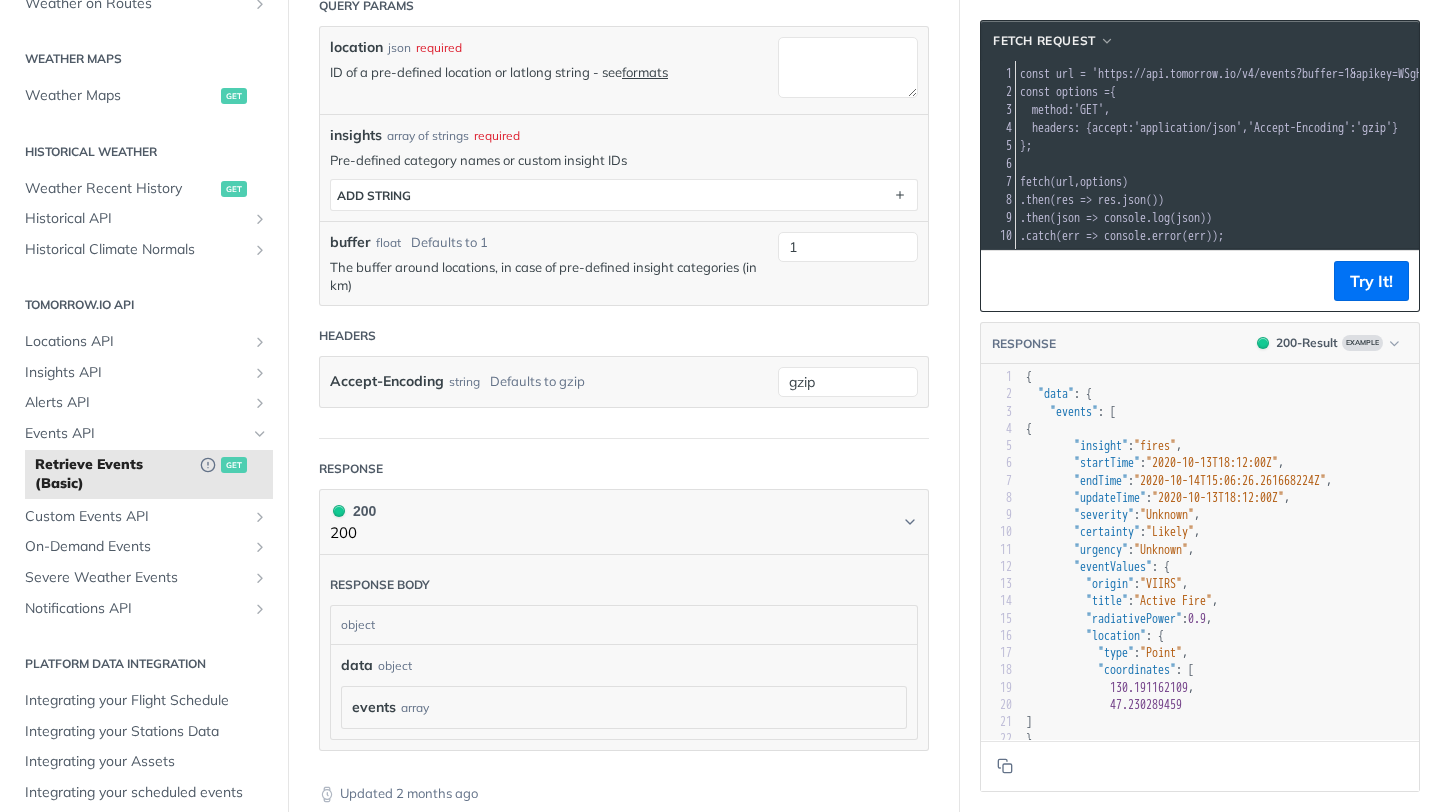 scroll, scrollTop: 415, scrollLeft: 0, axis: vertical 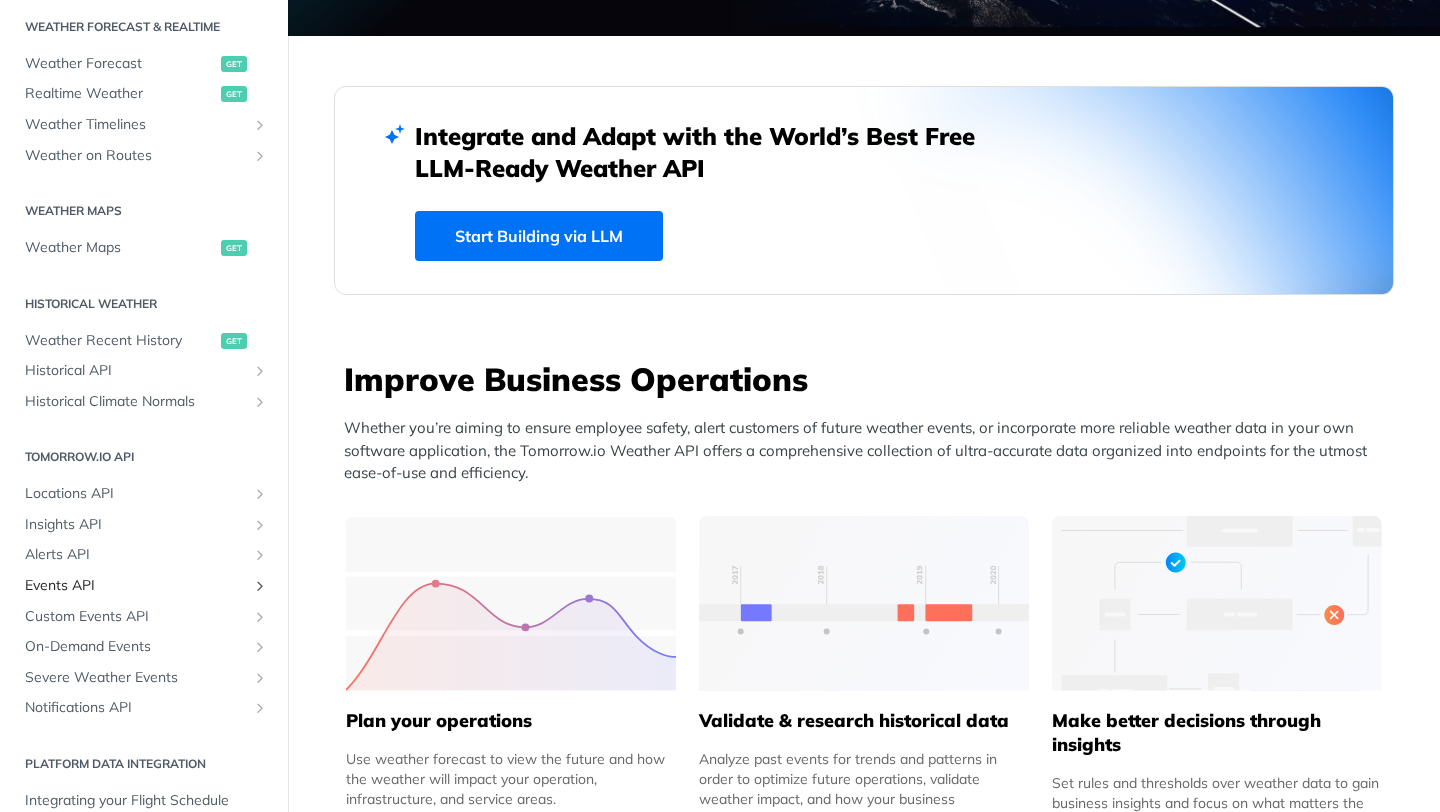 click on "Events API" at bounding box center [136, 586] 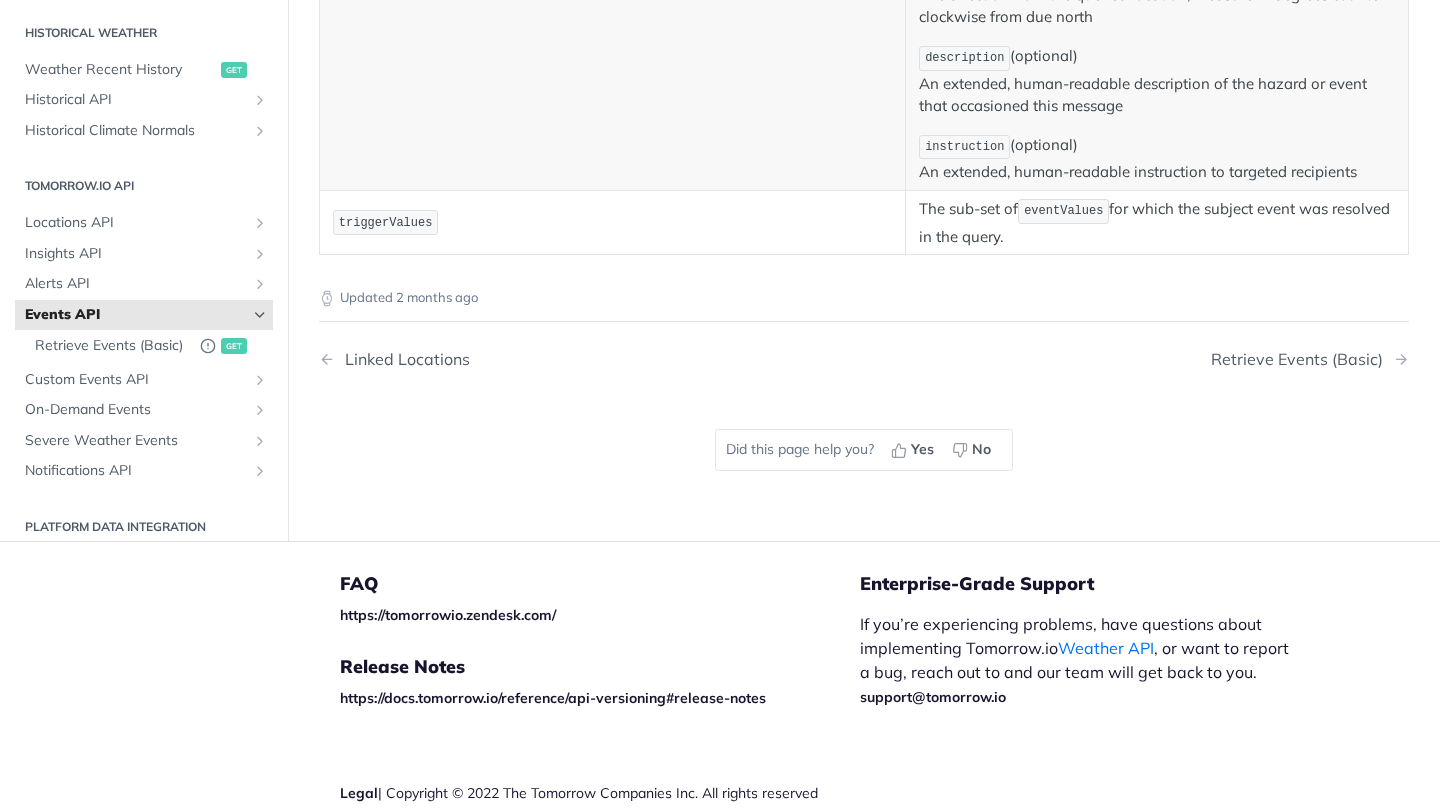 scroll, scrollTop: 1284, scrollLeft: 0, axis: vertical 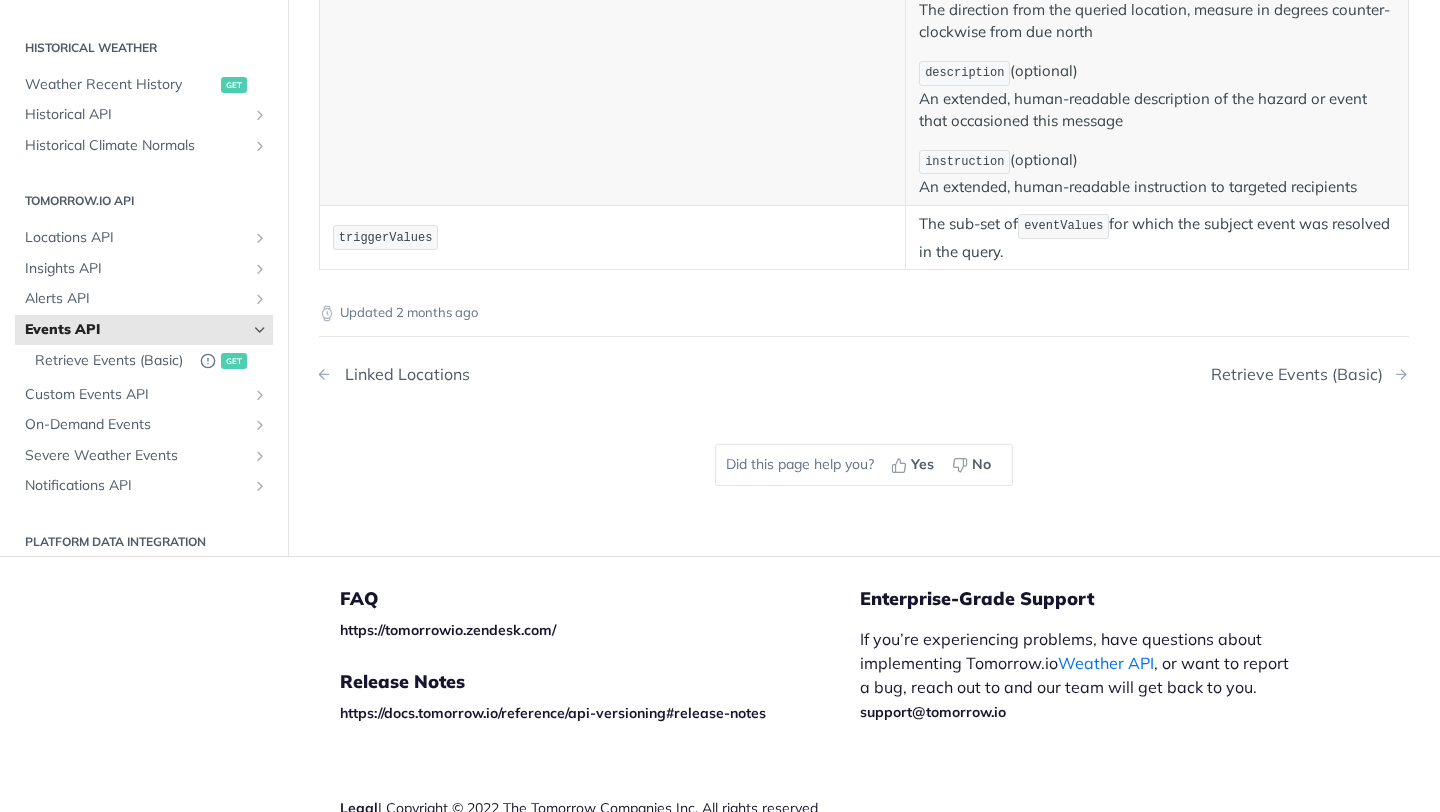 click on "Linked Locations" at bounding box center [402, 374] 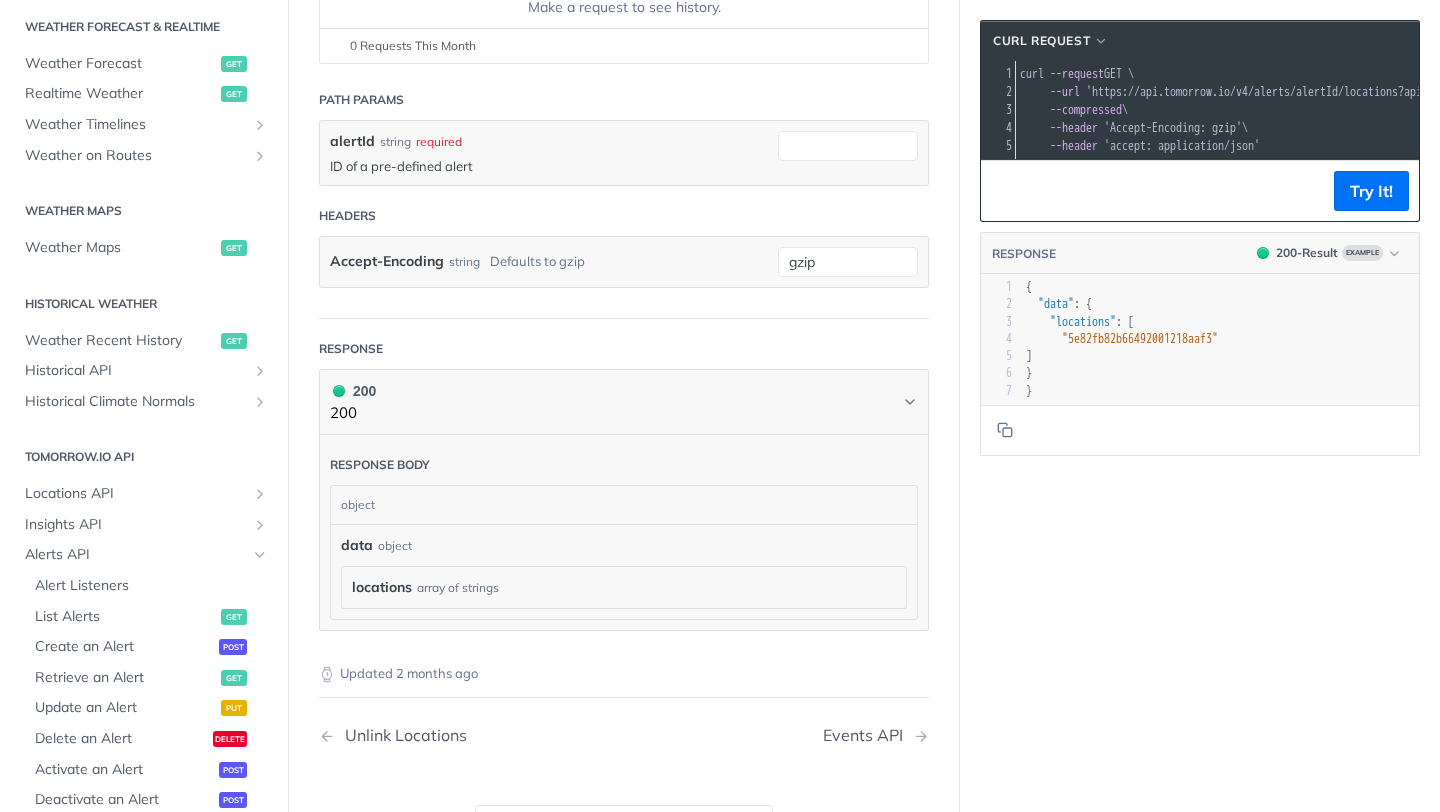 scroll, scrollTop: 0, scrollLeft: 0, axis: both 